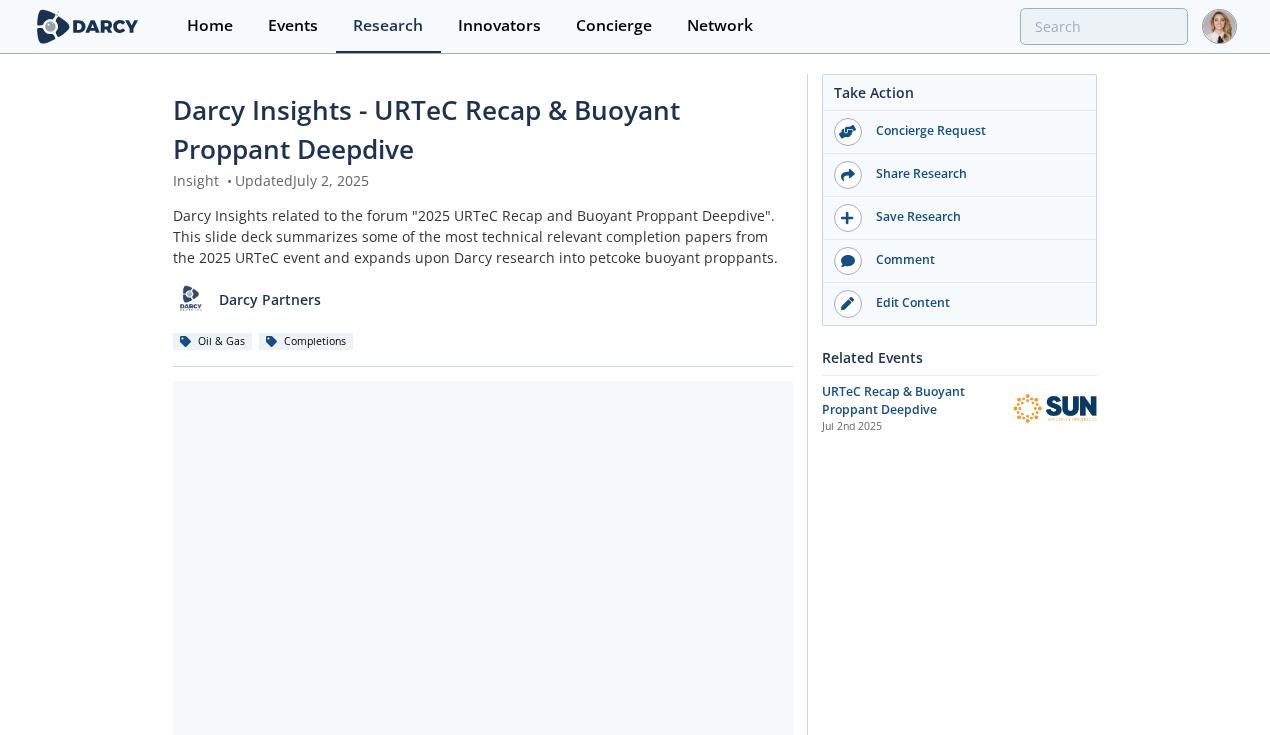 scroll, scrollTop: 0, scrollLeft: 0, axis: both 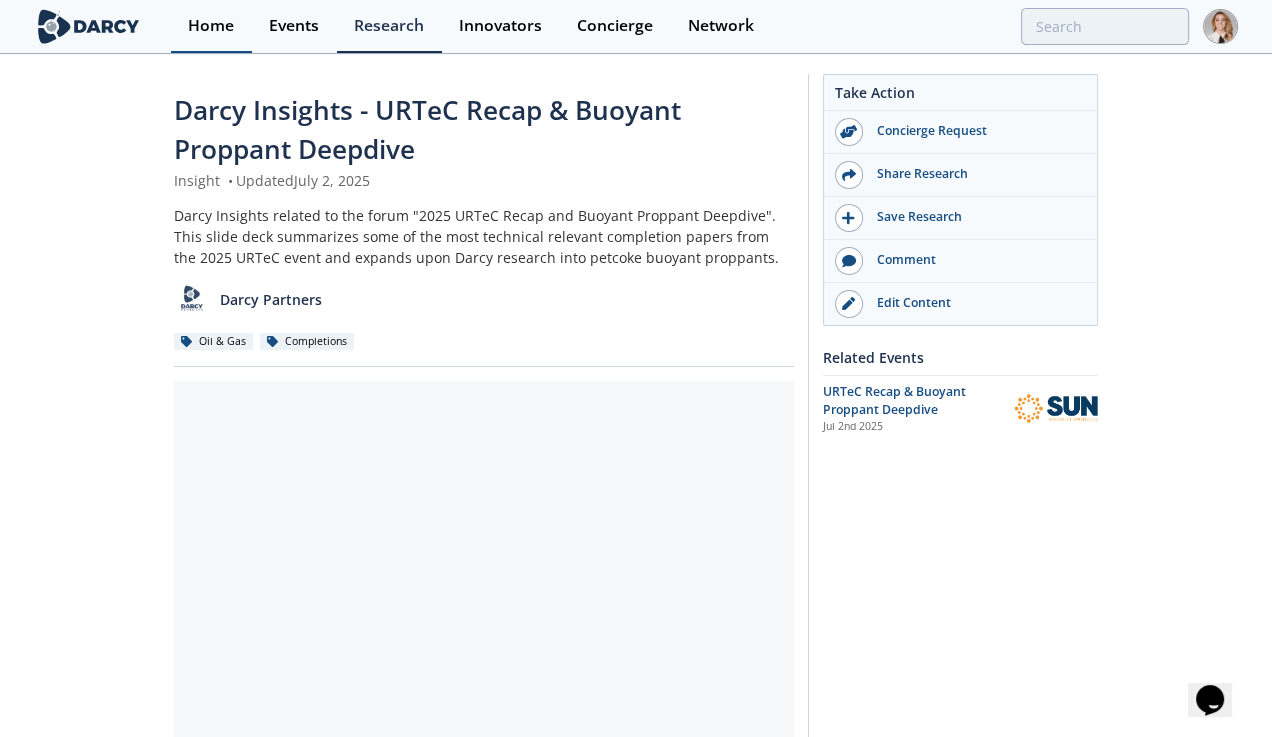 click on "Home" at bounding box center [211, 26] 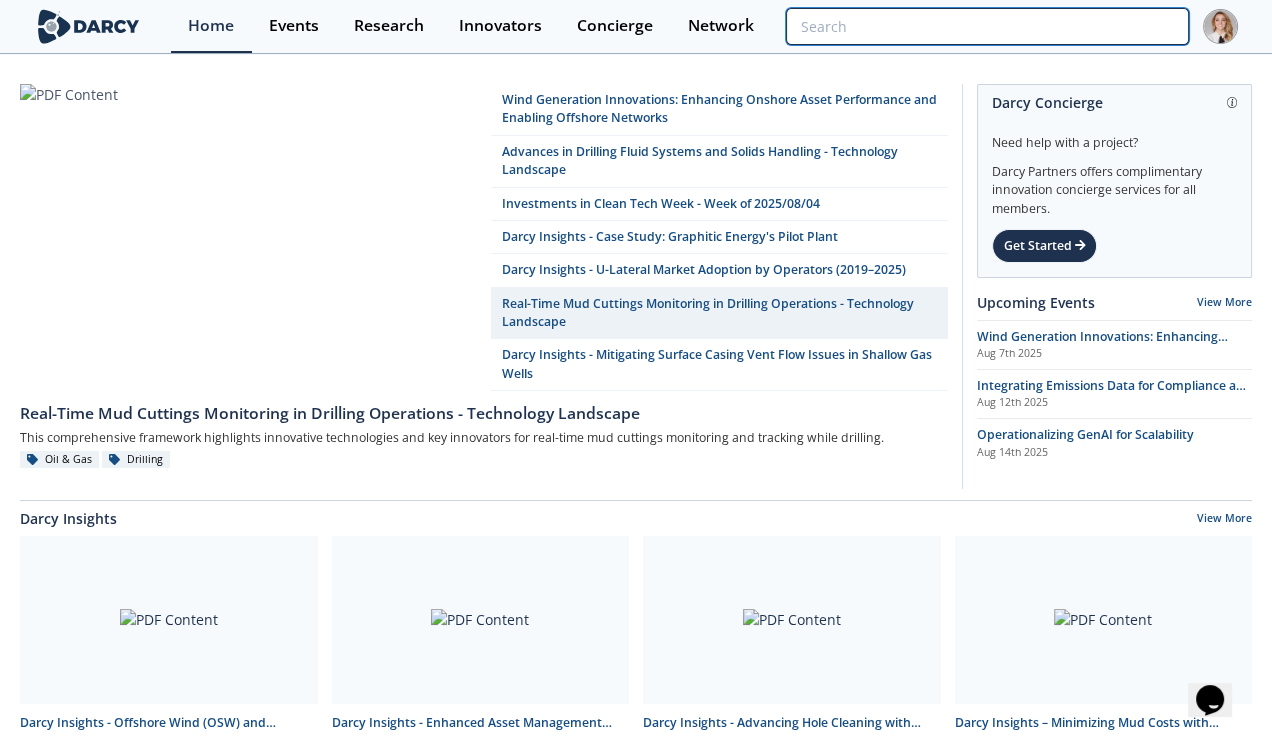 click at bounding box center [987, 26] 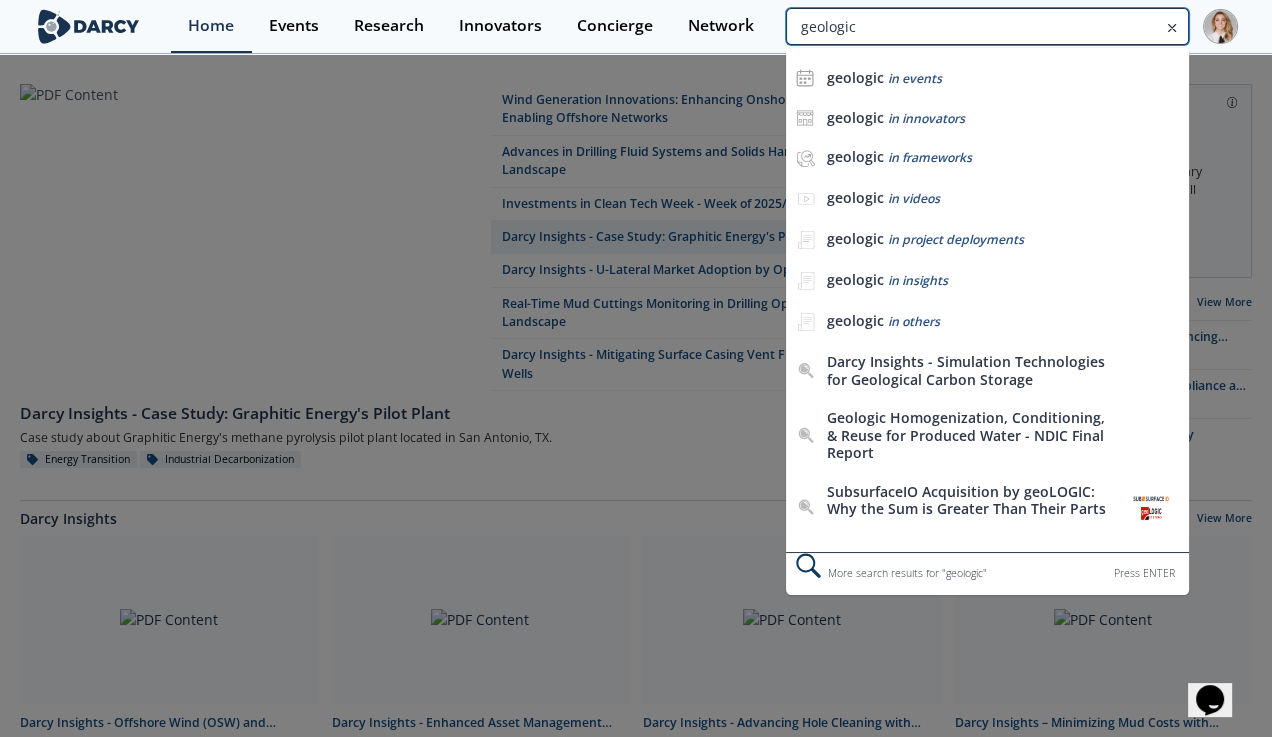 click on "geologic" at bounding box center [987, 26] 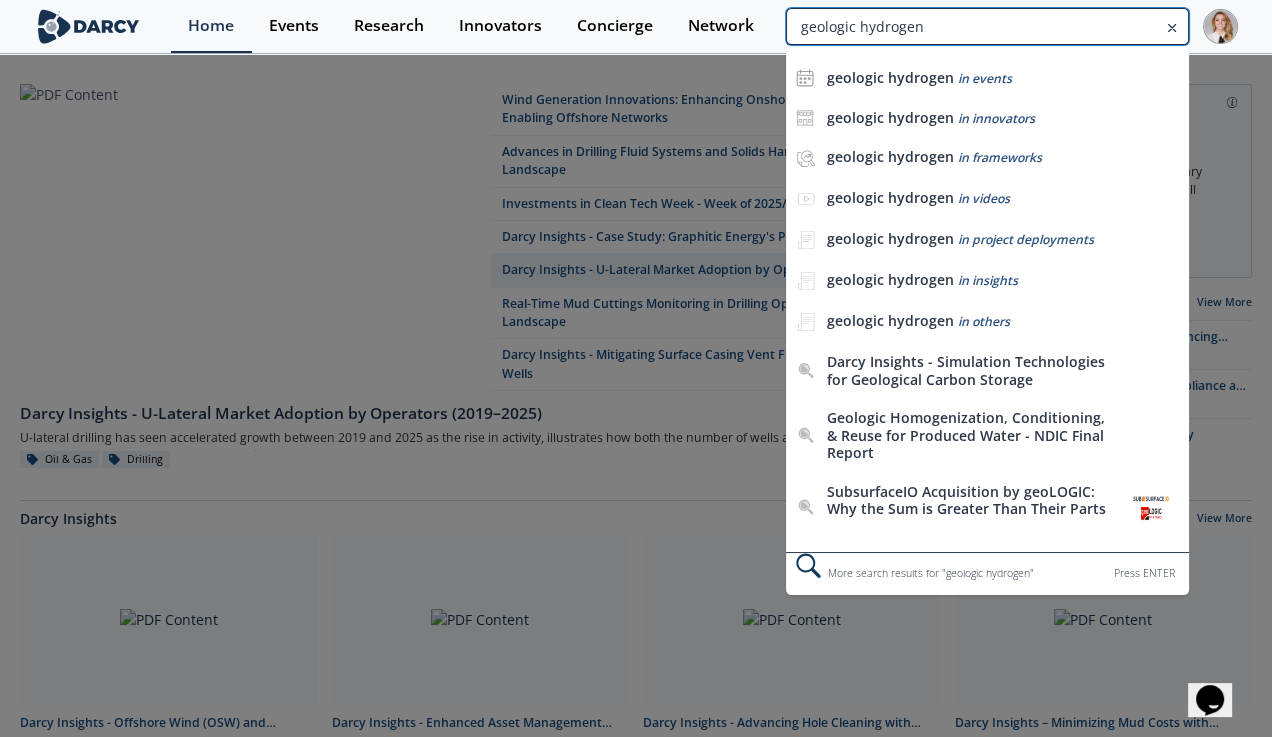 type on "geologic hydrogen" 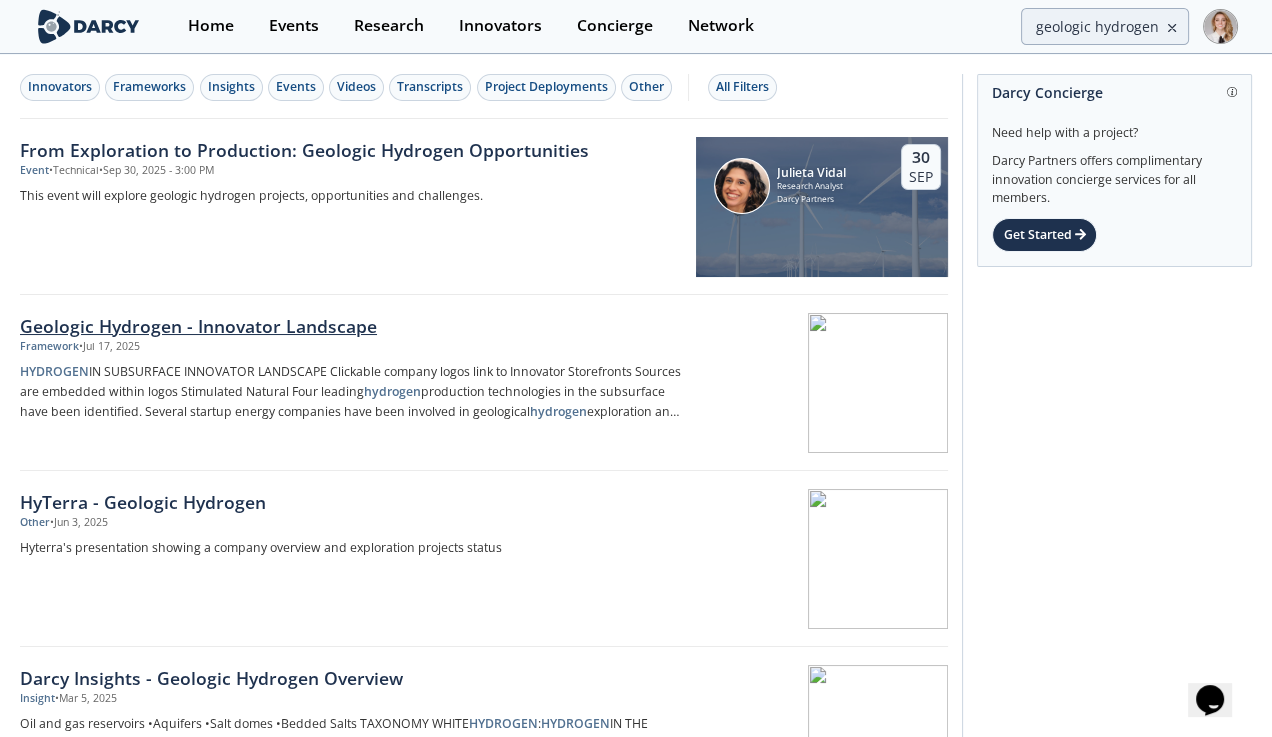 click on "Geologic Hydrogen - Innovator Landscape" at bounding box center (351, 326) 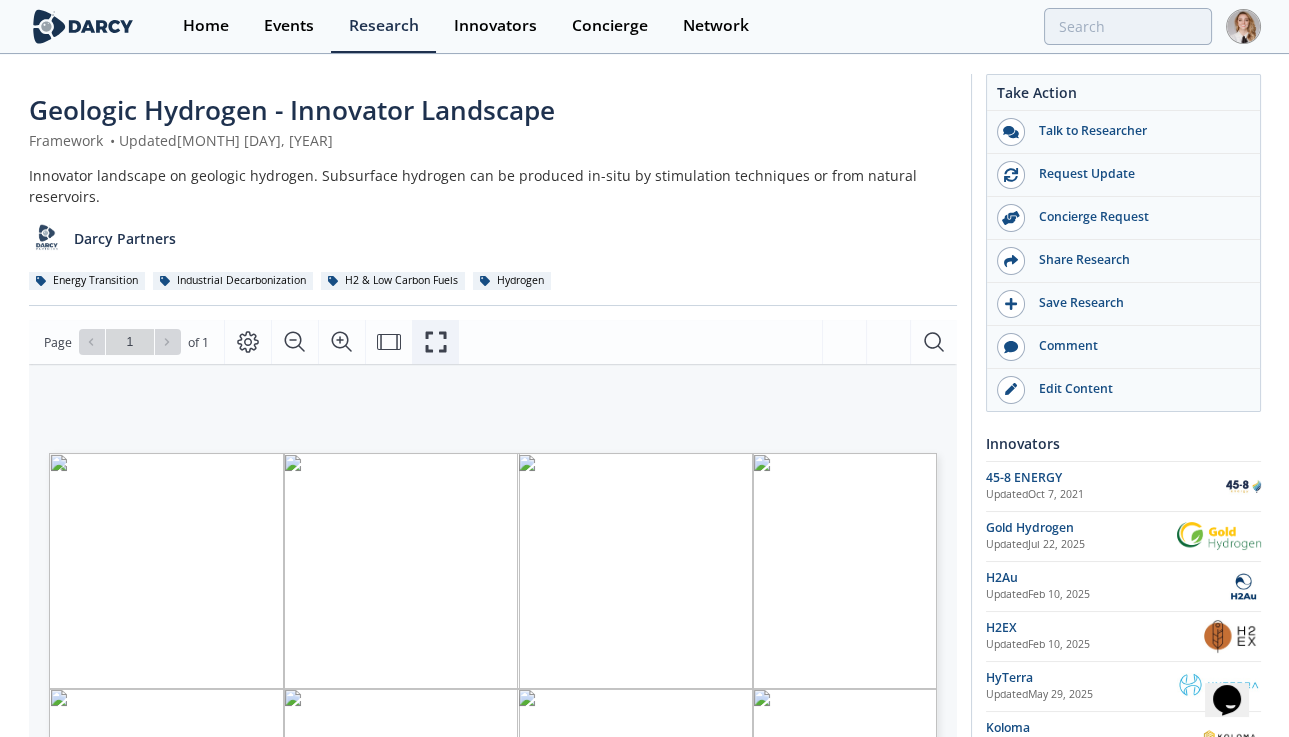 click 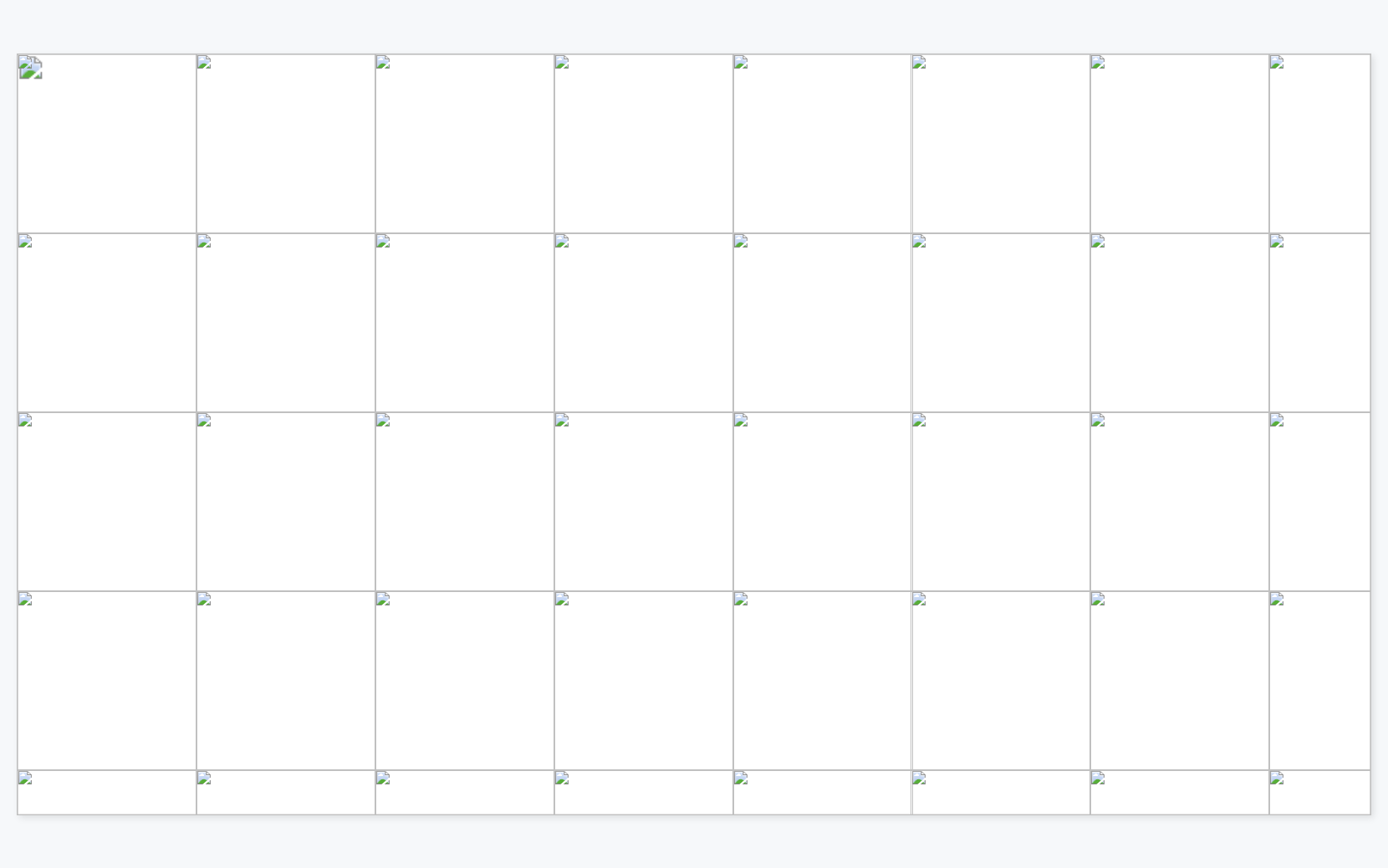 click at bounding box center [1678, 1274] 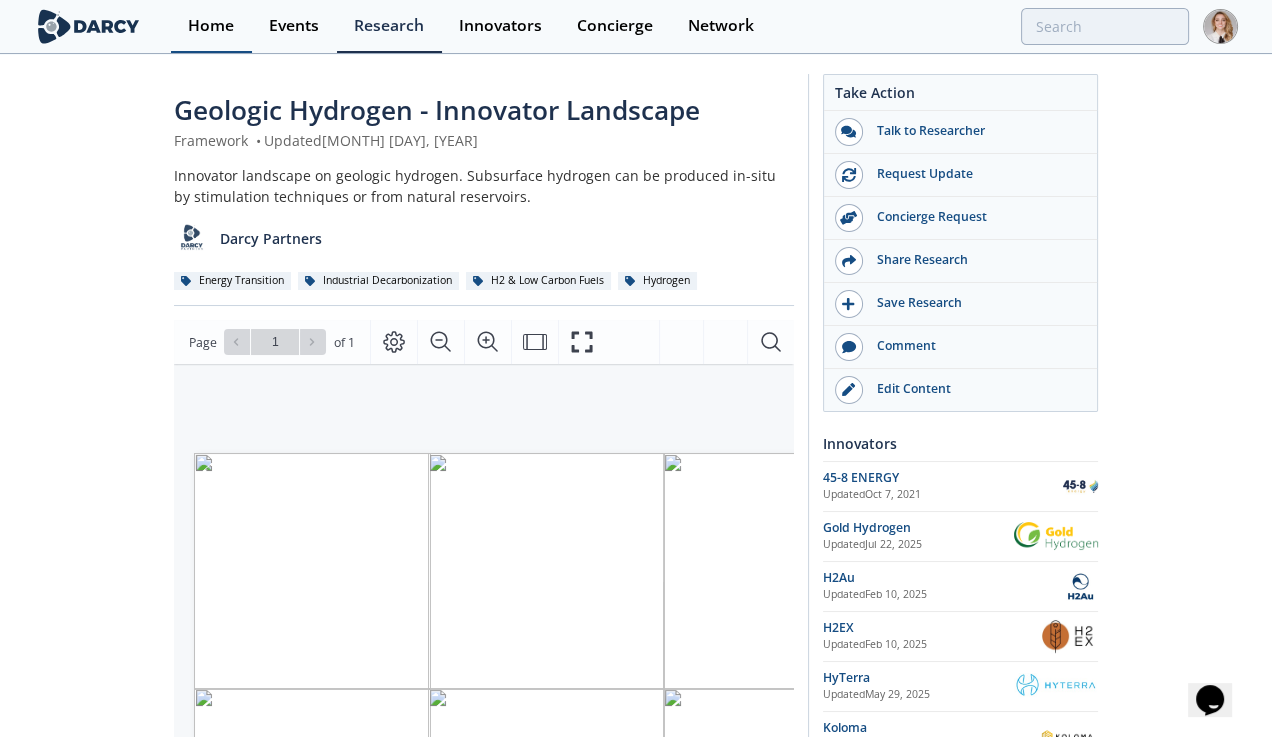 click on "Home" at bounding box center [211, 26] 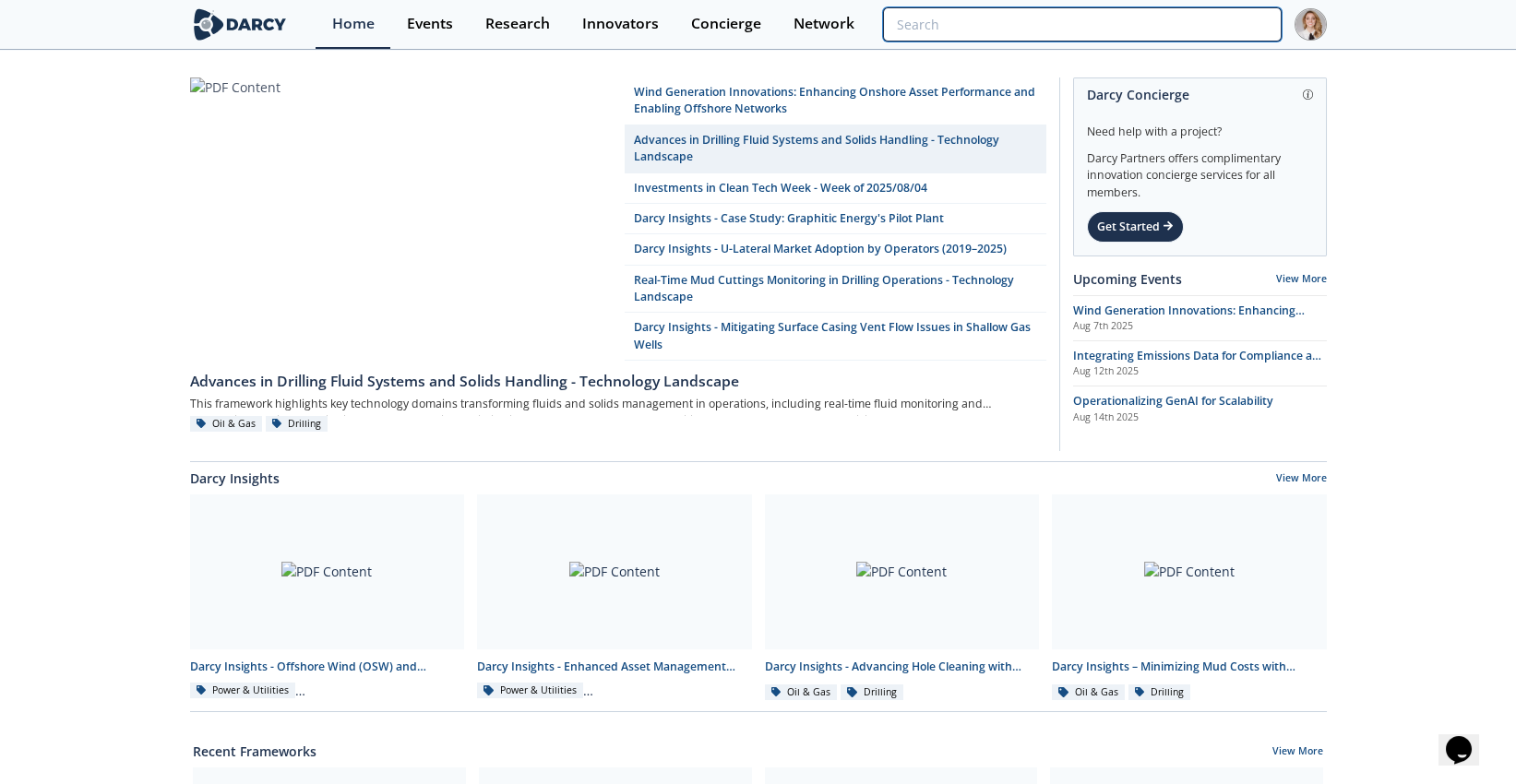 click at bounding box center [1081, 24] 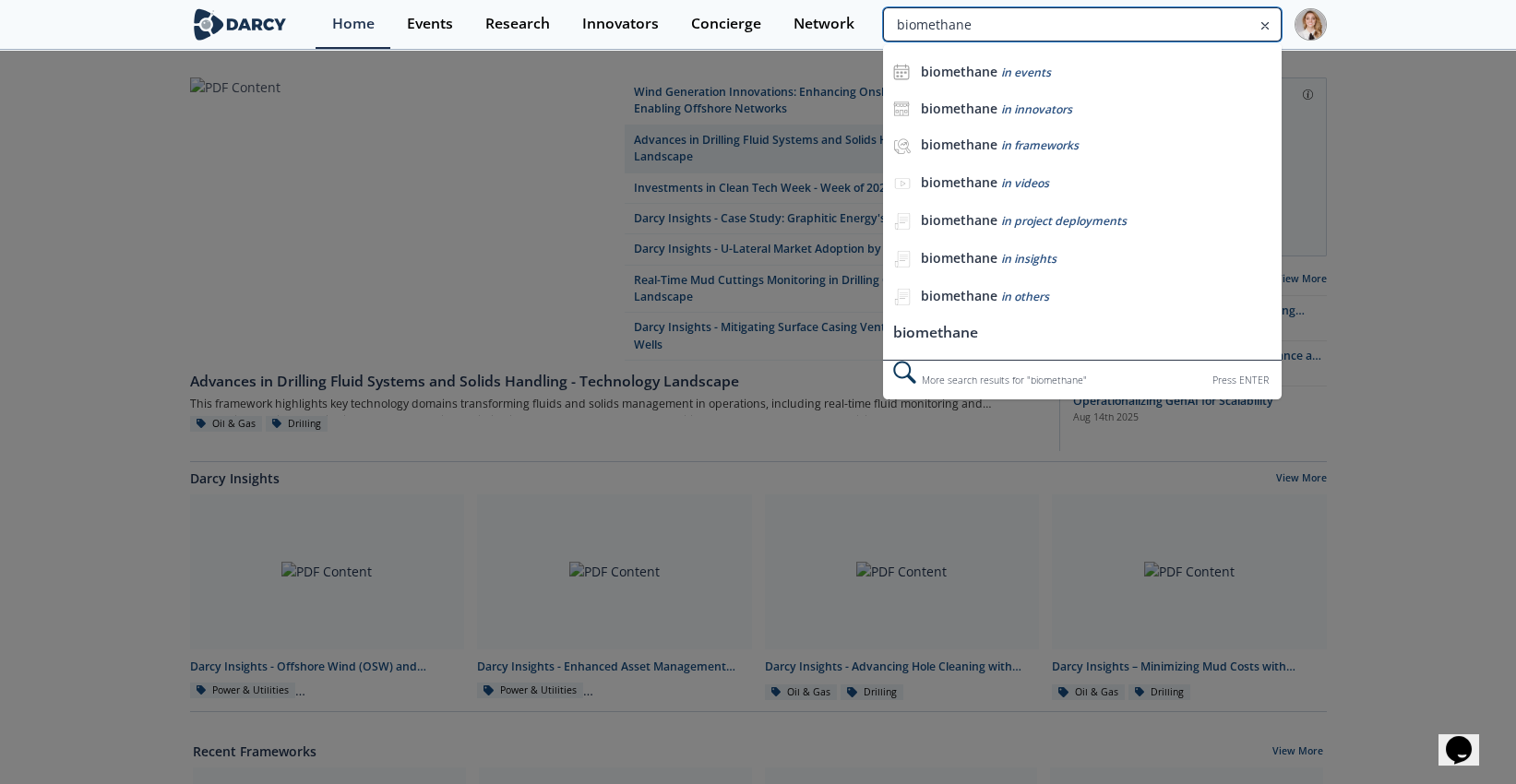 type on "biomethane" 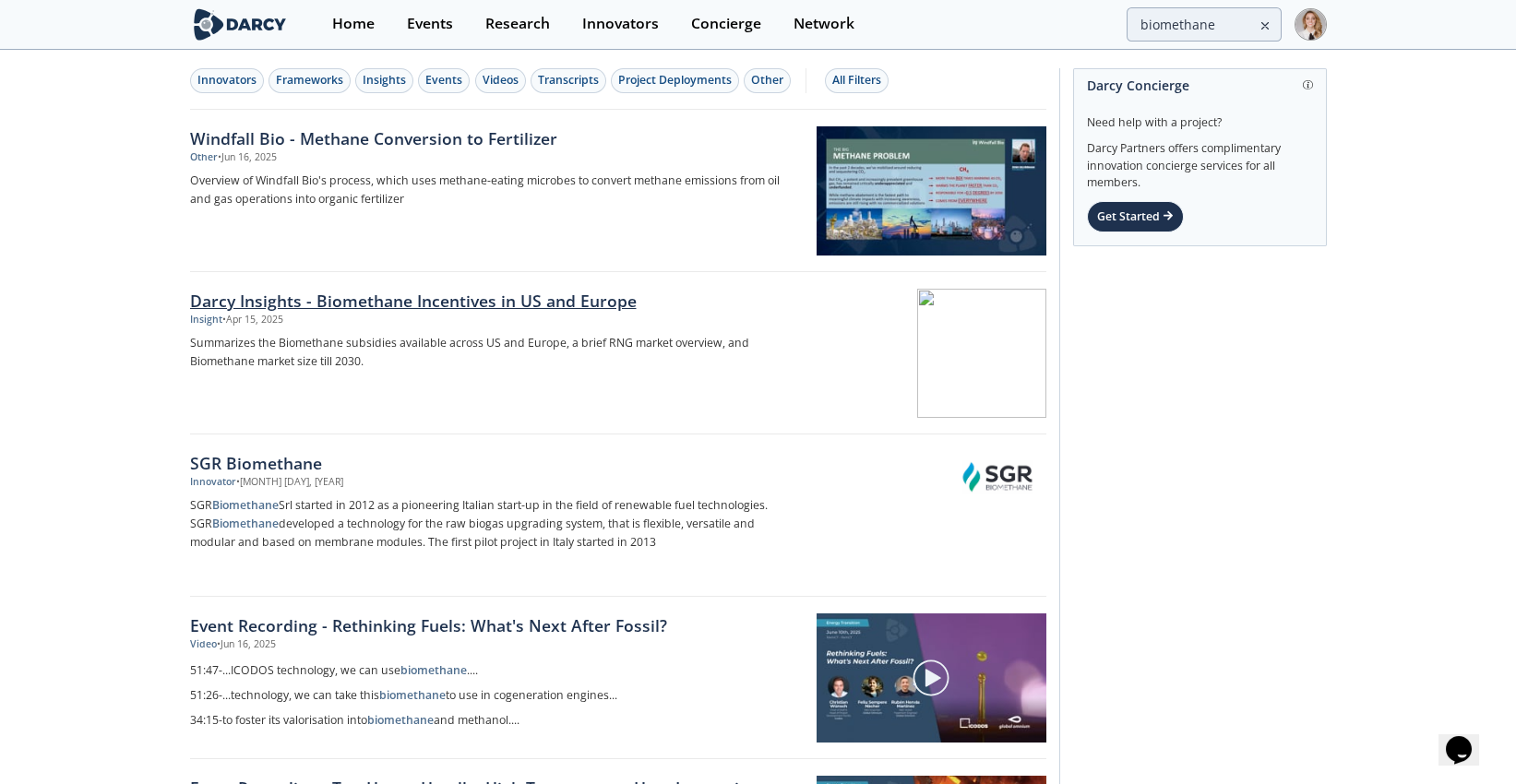 click on "Darcy Insights - Biomethane Incentives in US and Europe" at bounding box center (495, 301) 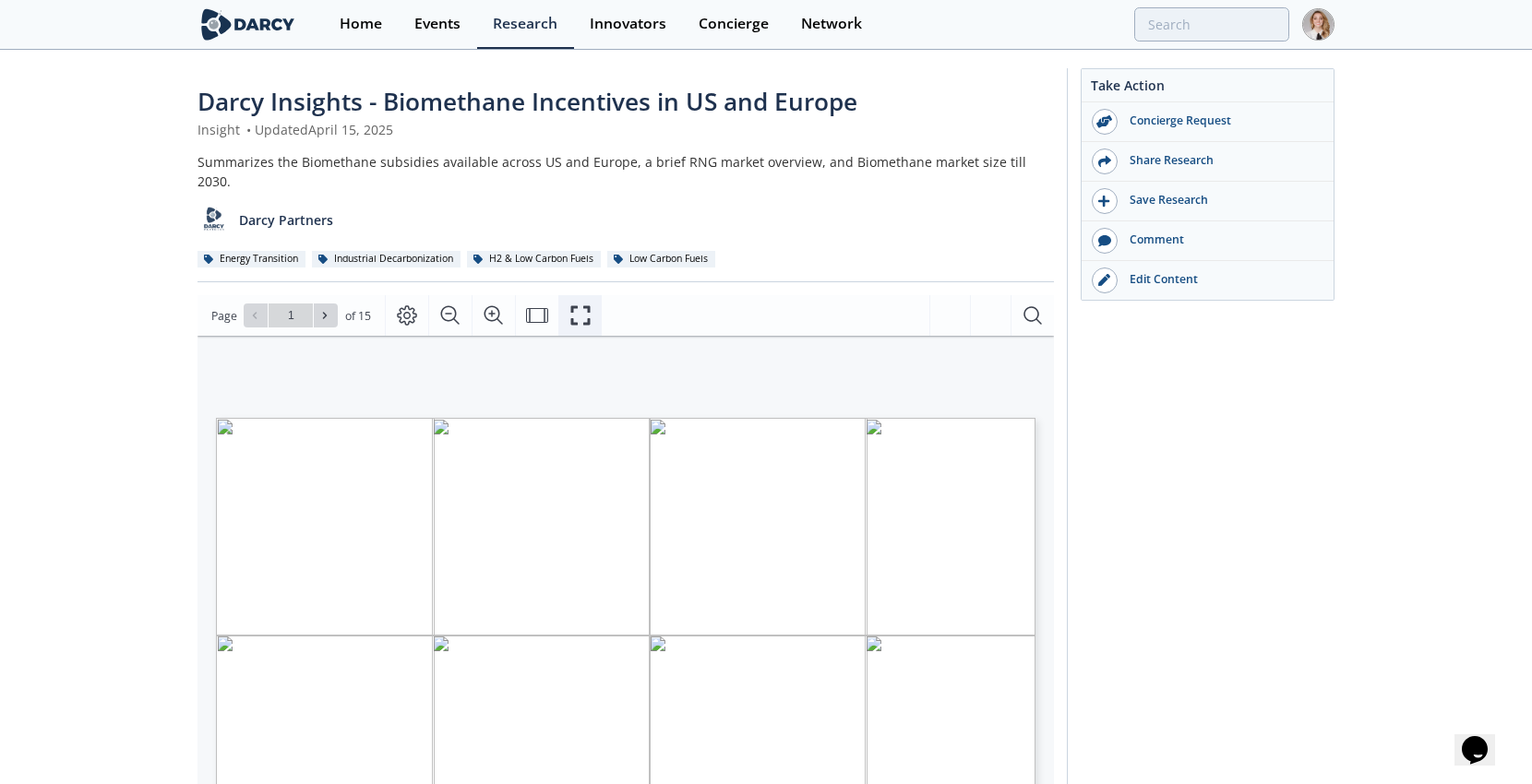 click 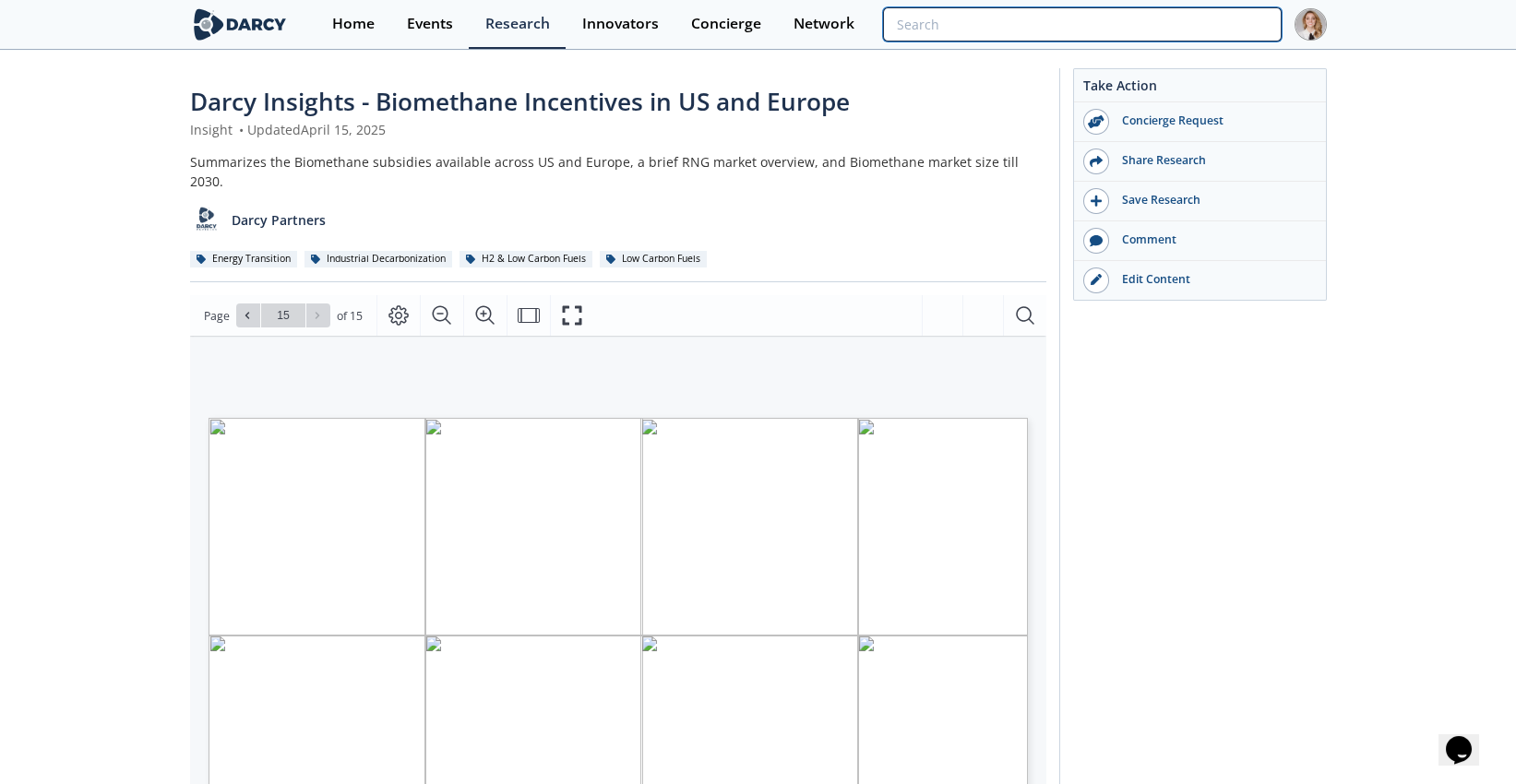 click at bounding box center [1081, 24] 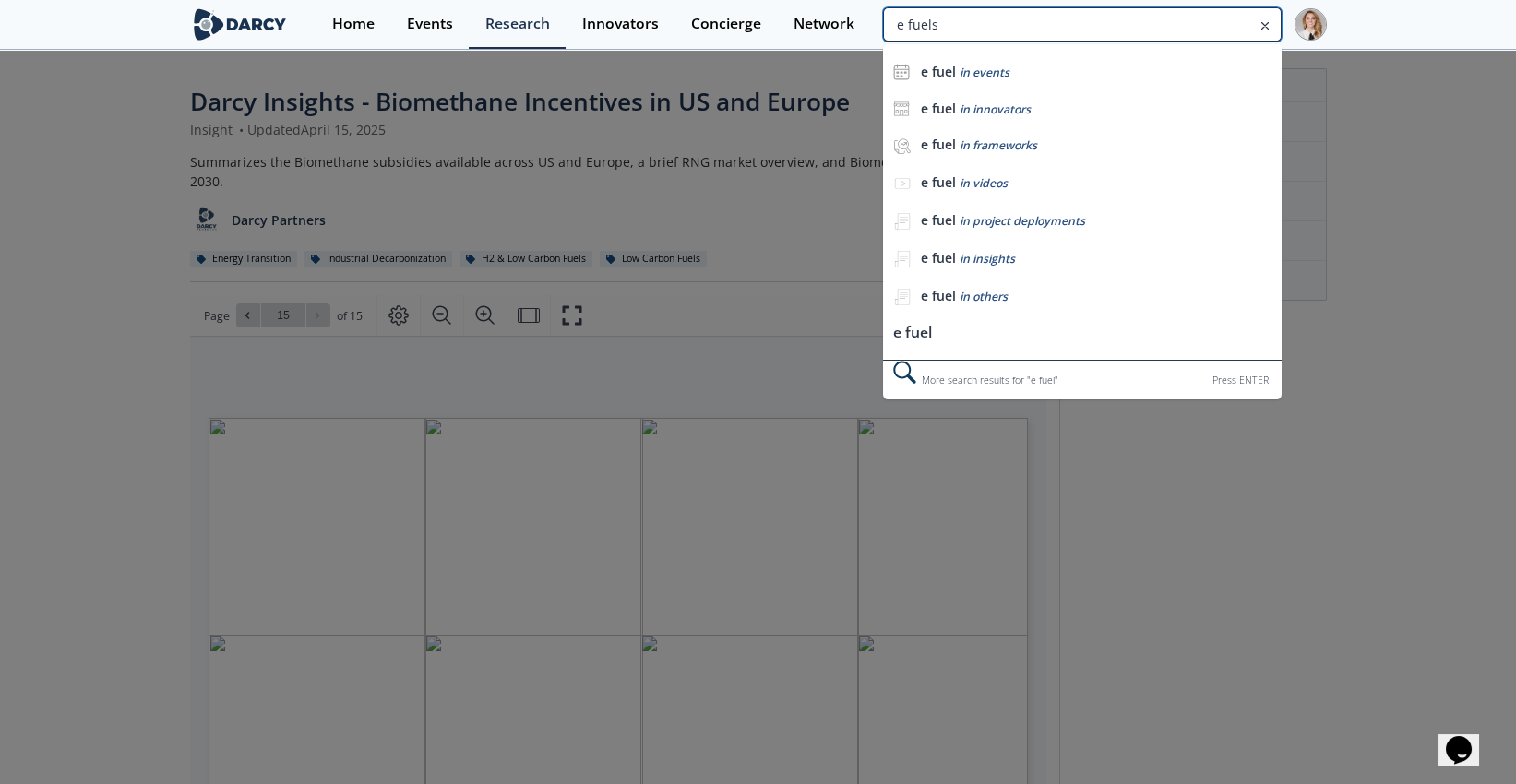 type on "e fuels" 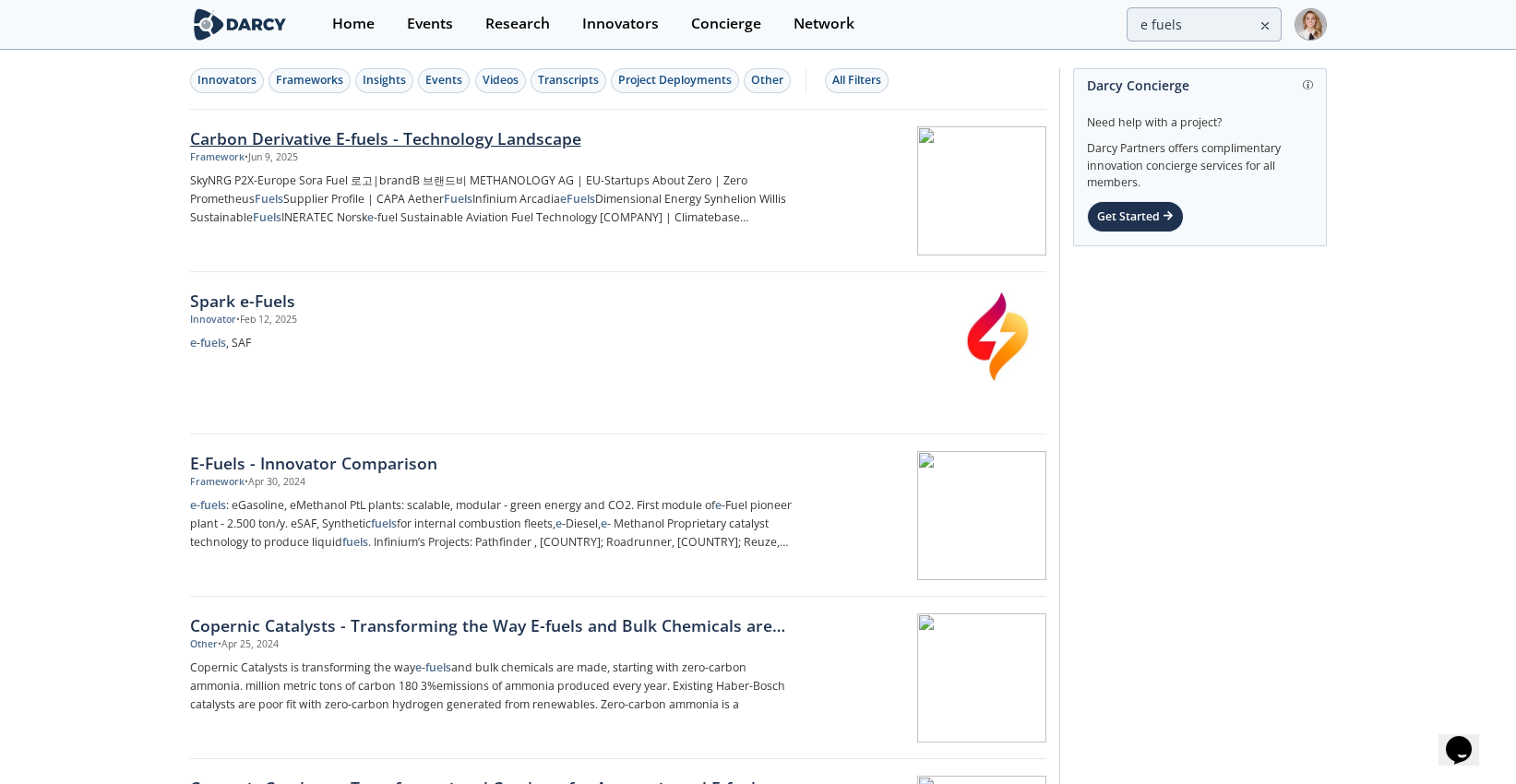 click on "Carbon Derivative E-fuels - Technology Landscape" at bounding box center [495, 138] 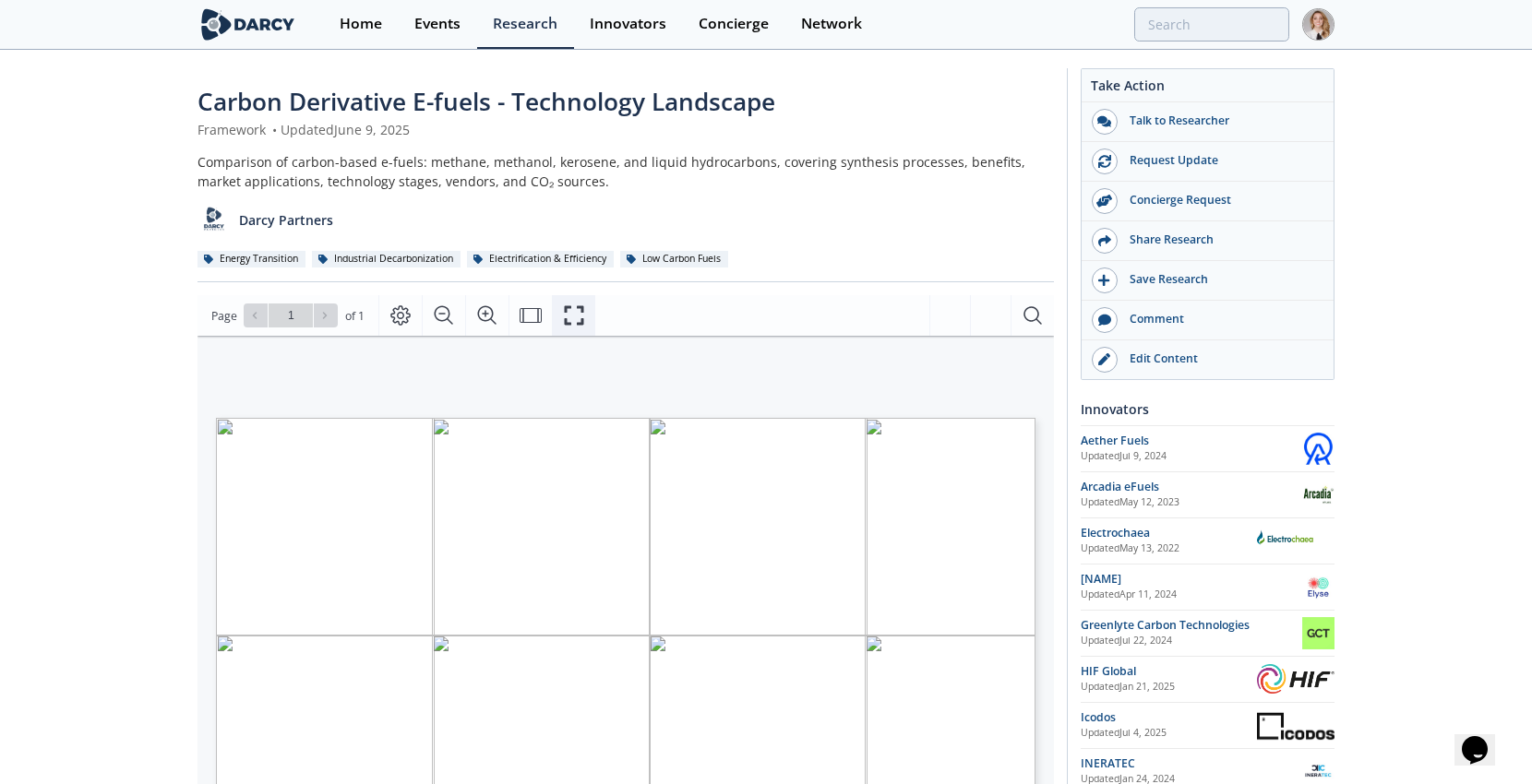 click 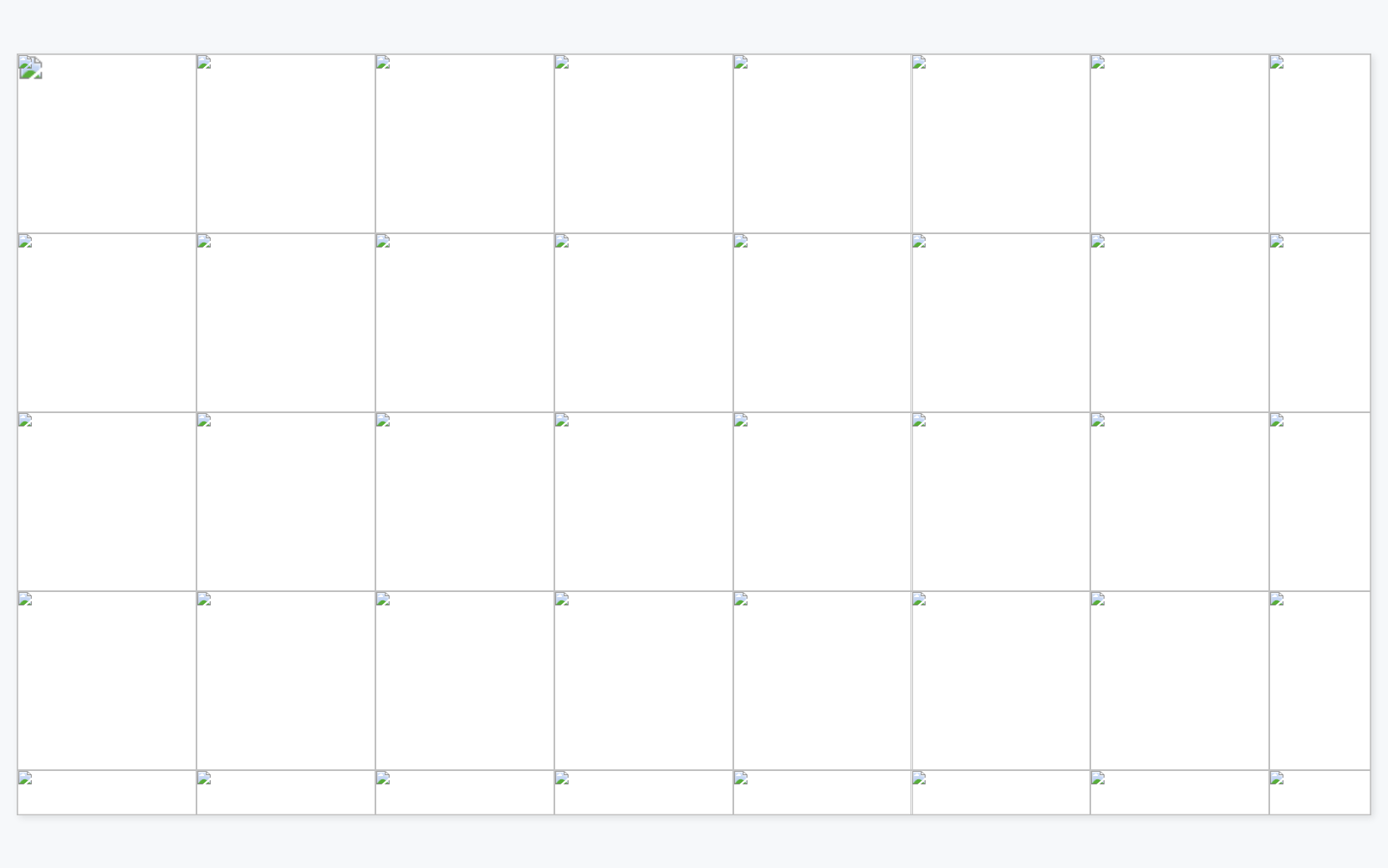click on "Methanol" at bounding box center (646, 180) 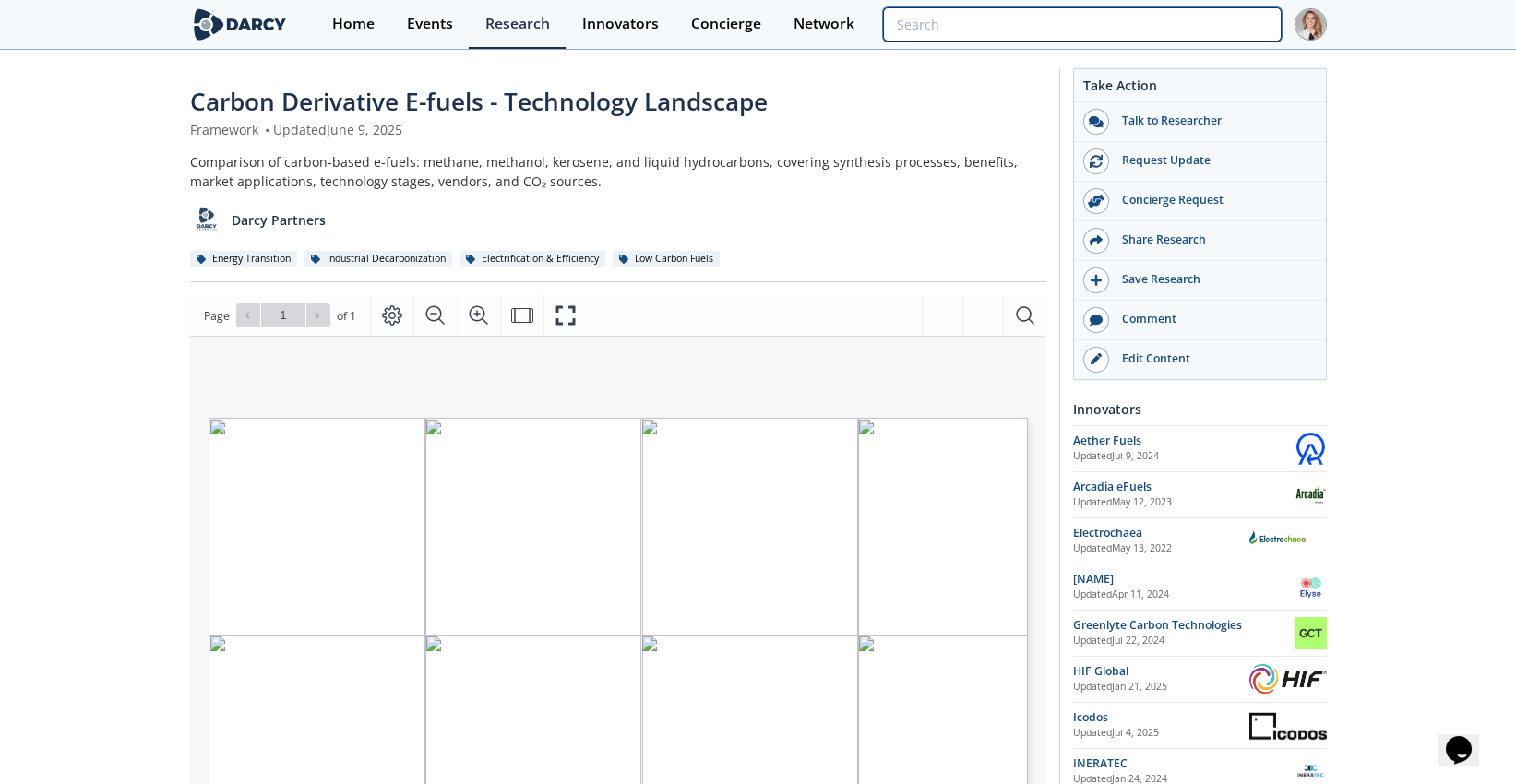 click at bounding box center [1081, 24] 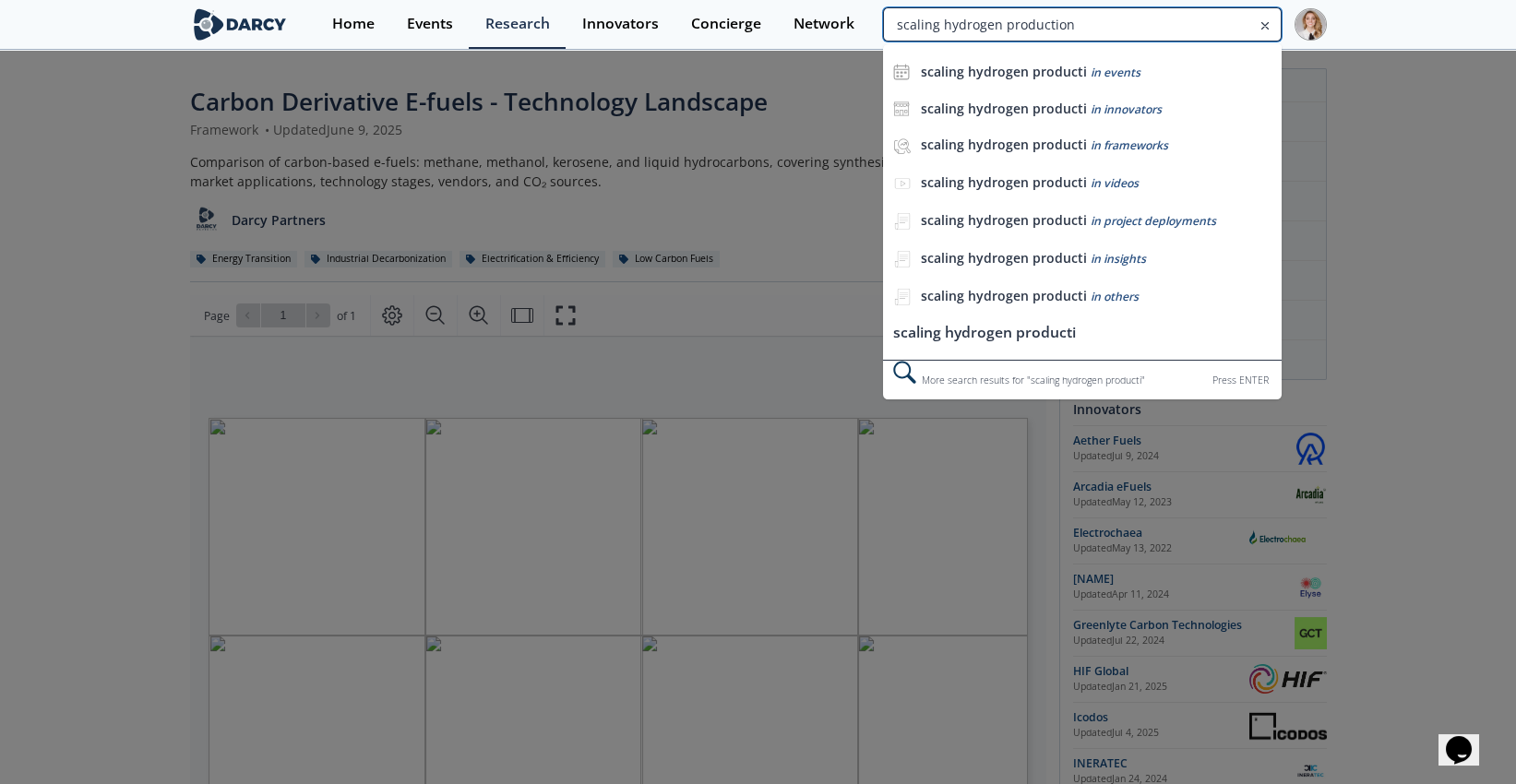 type on "scaling hydrogen production" 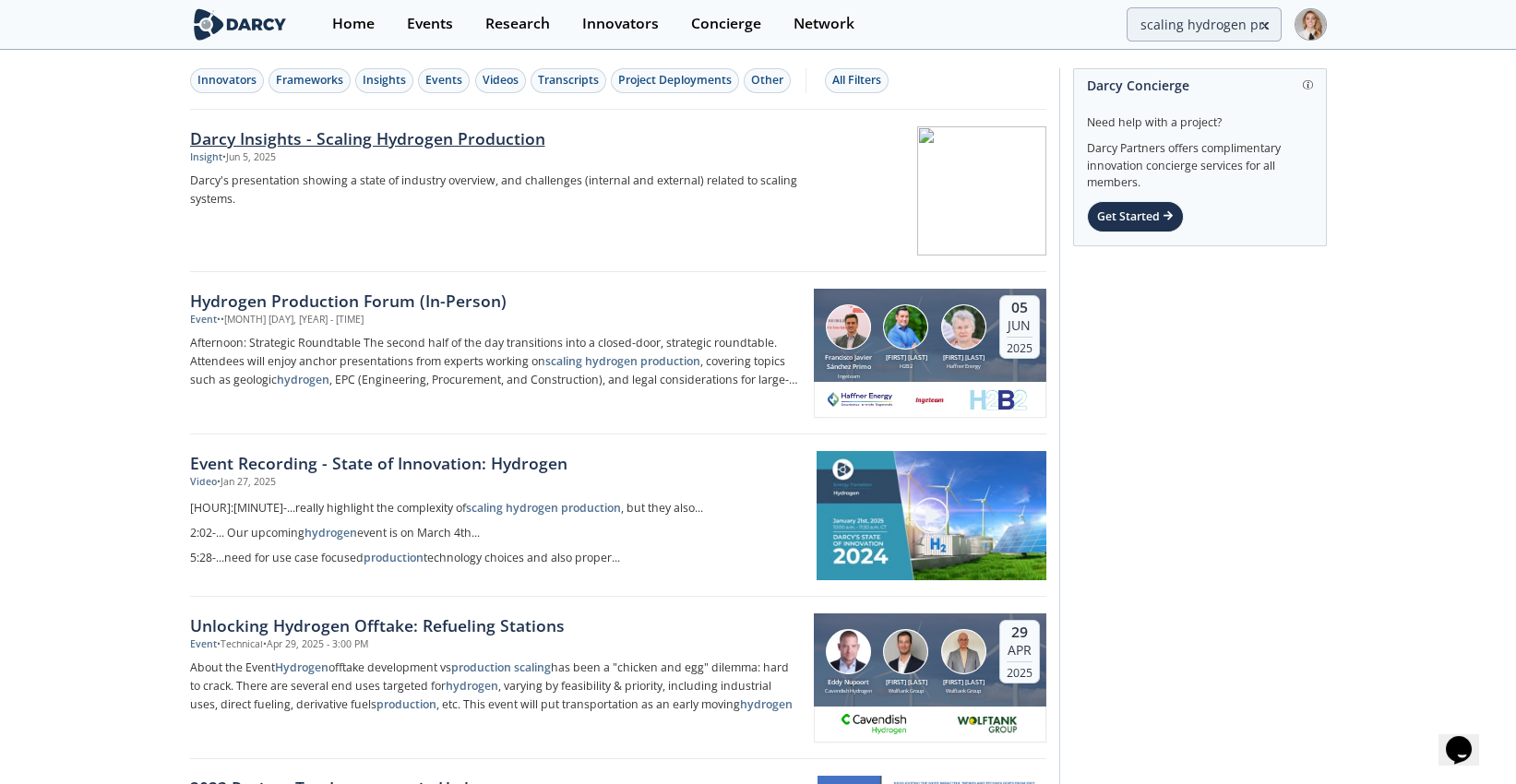 click on "Darcy Insights - Scaling Hydrogen Production" at bounding box center (495, 138) 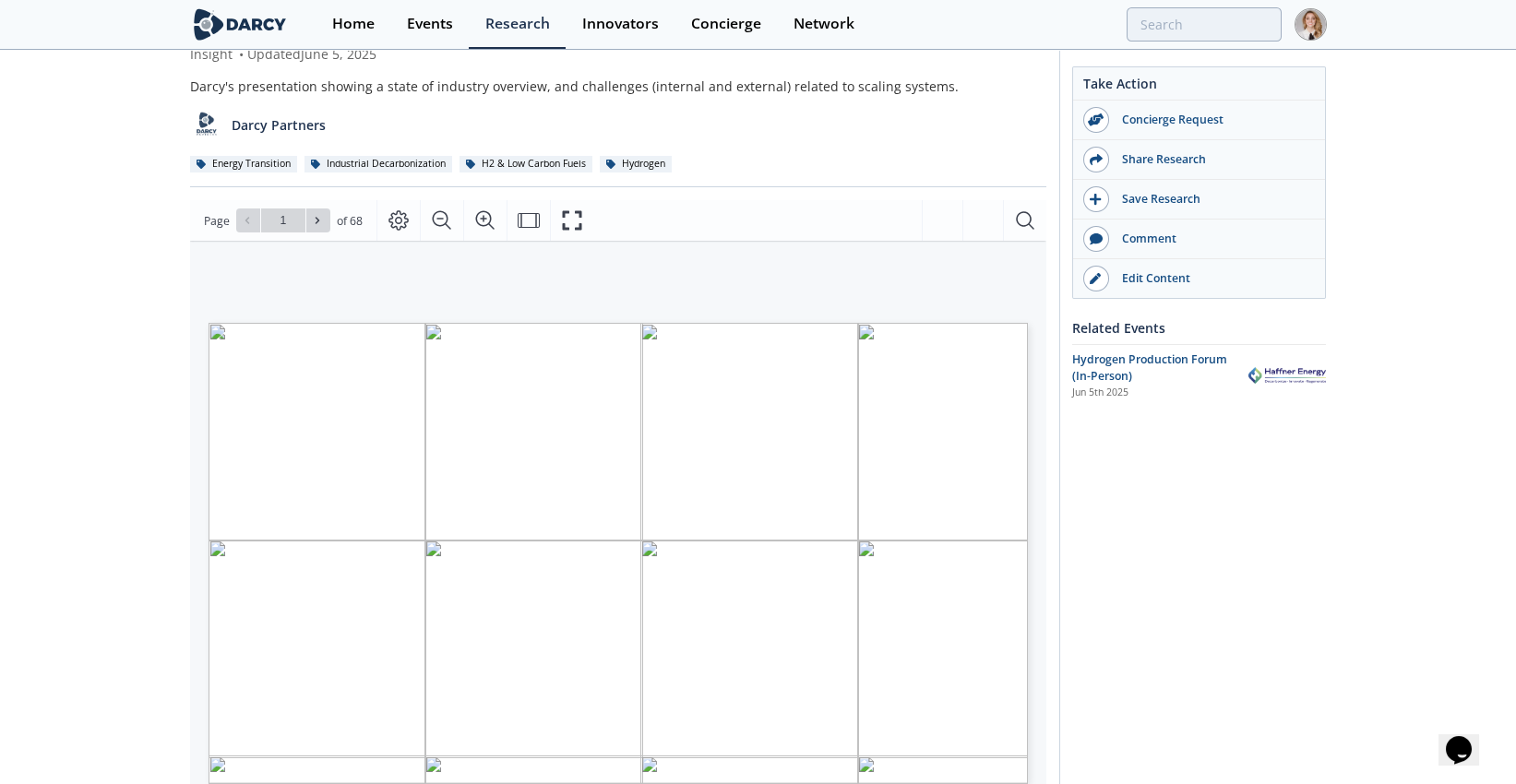 scroll, scrollTop: 102, scrollLeft: 0, axis: vertical 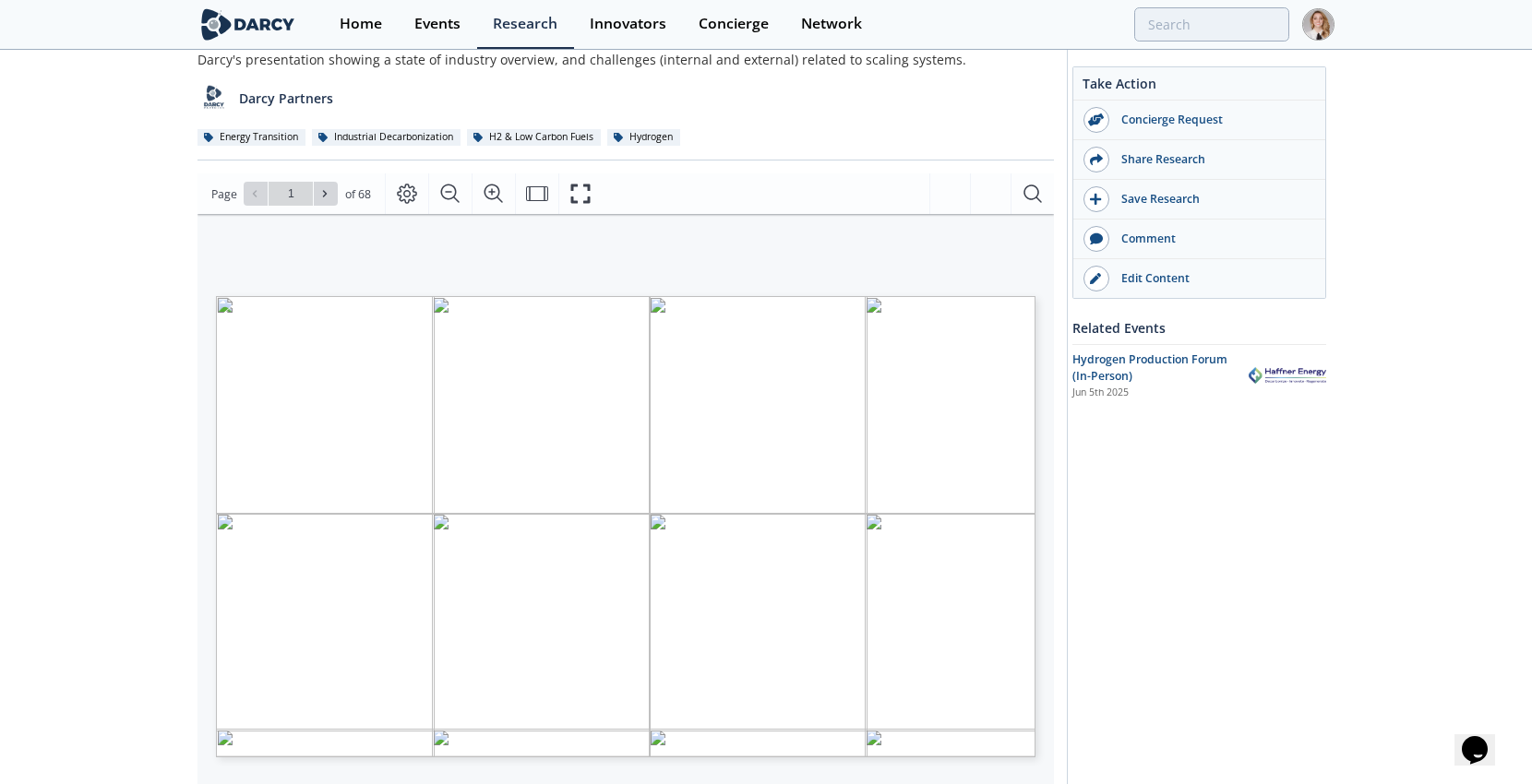 type on "2" 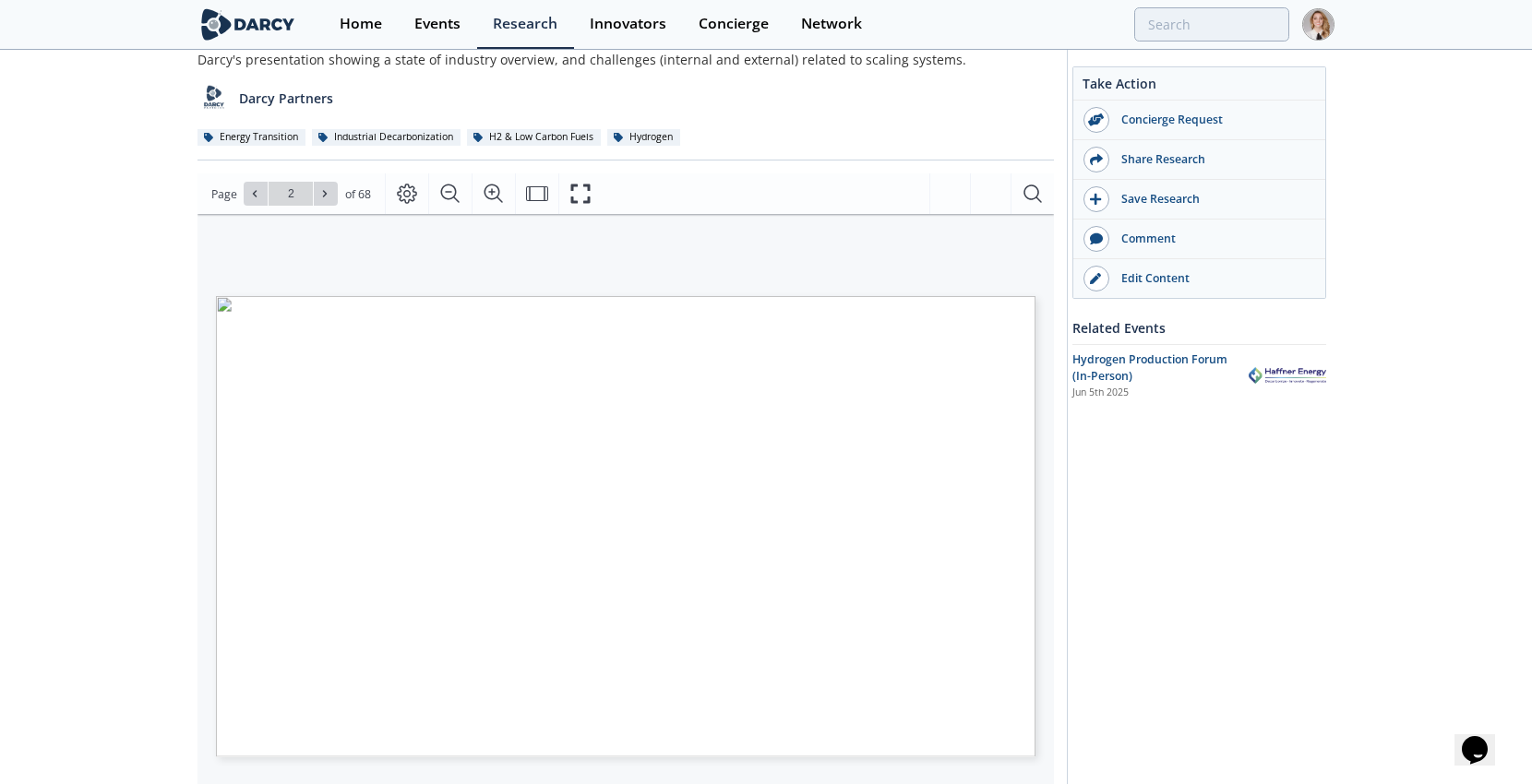 type on "3" 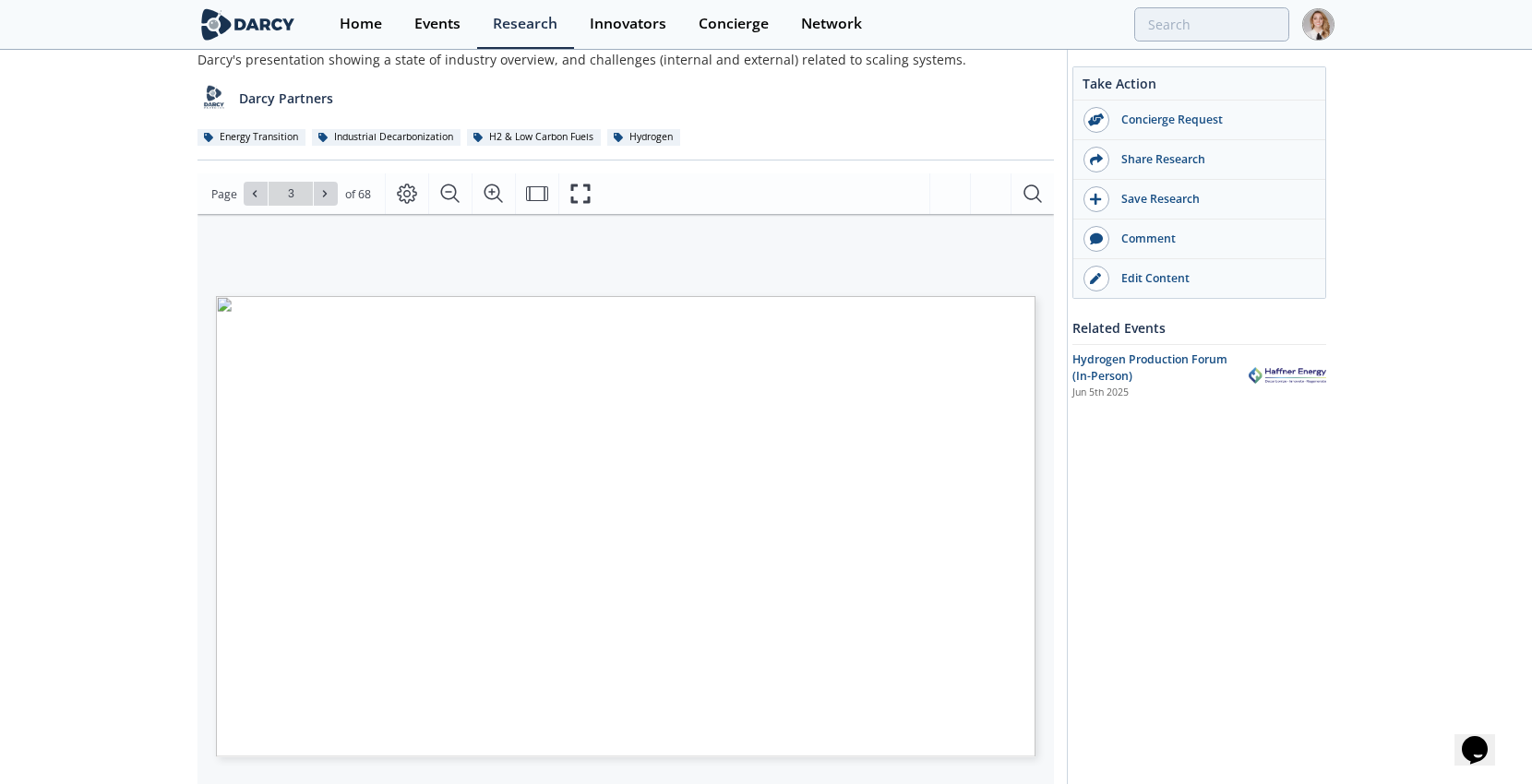 type on "4" 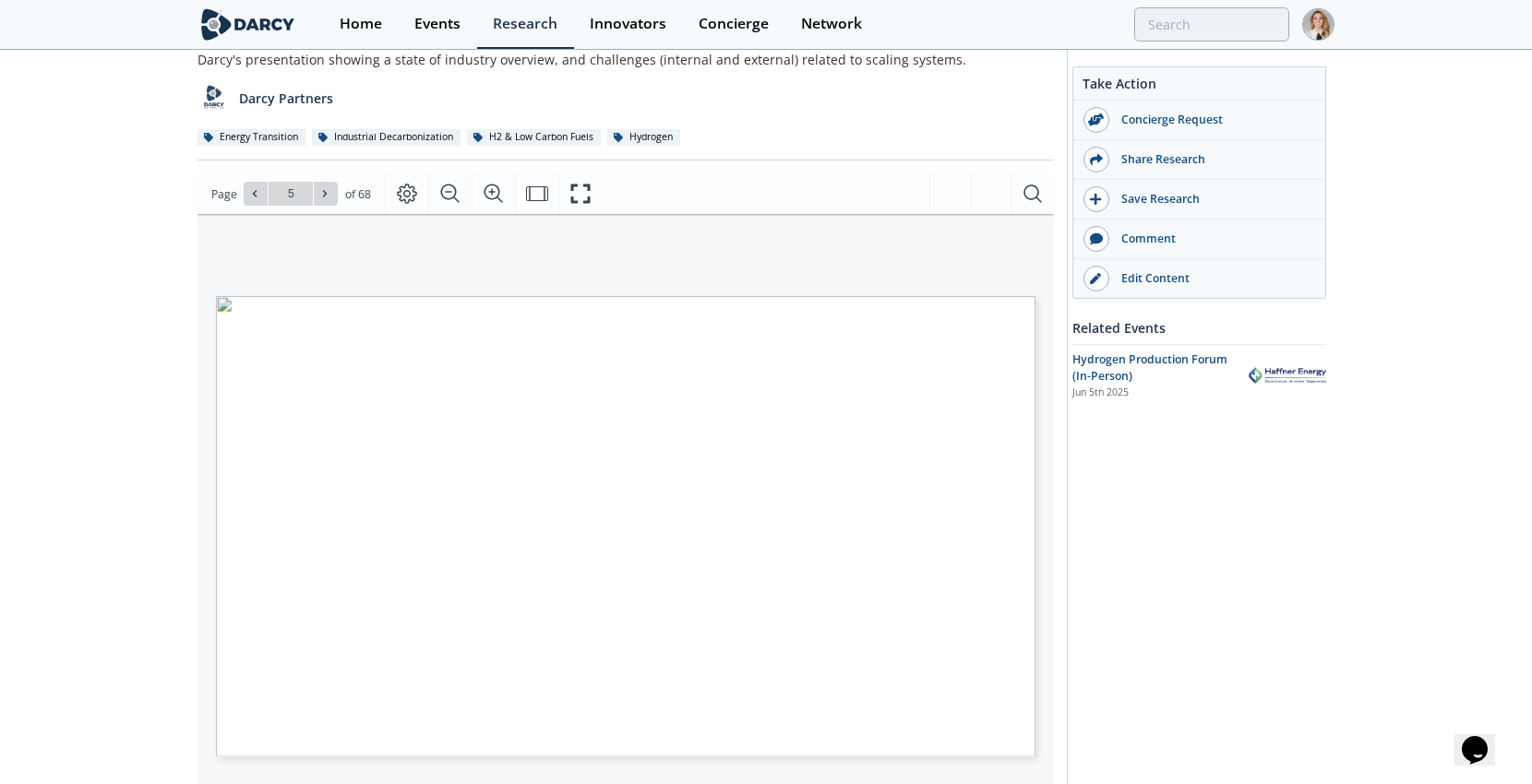 type on "6" 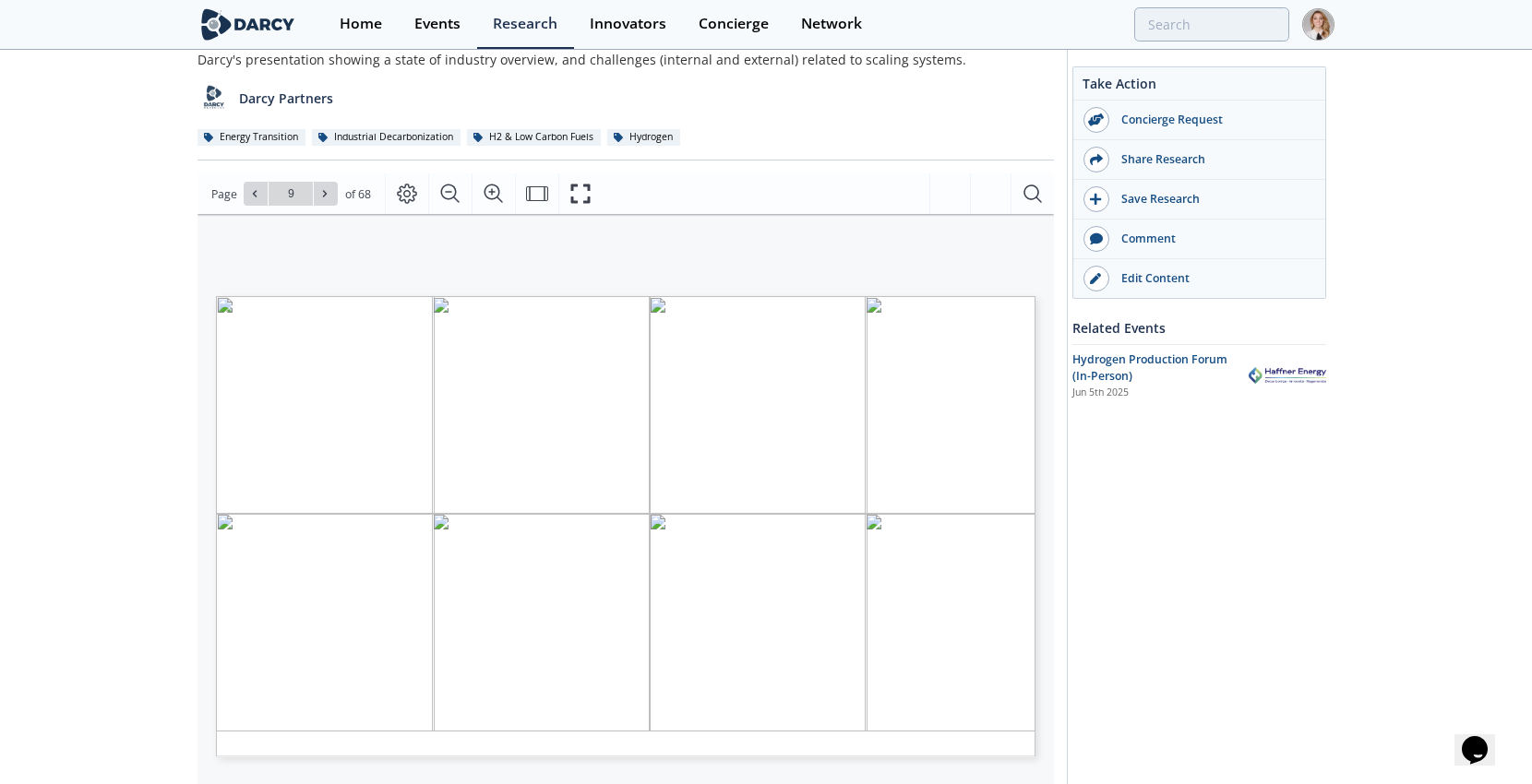 type on "10" 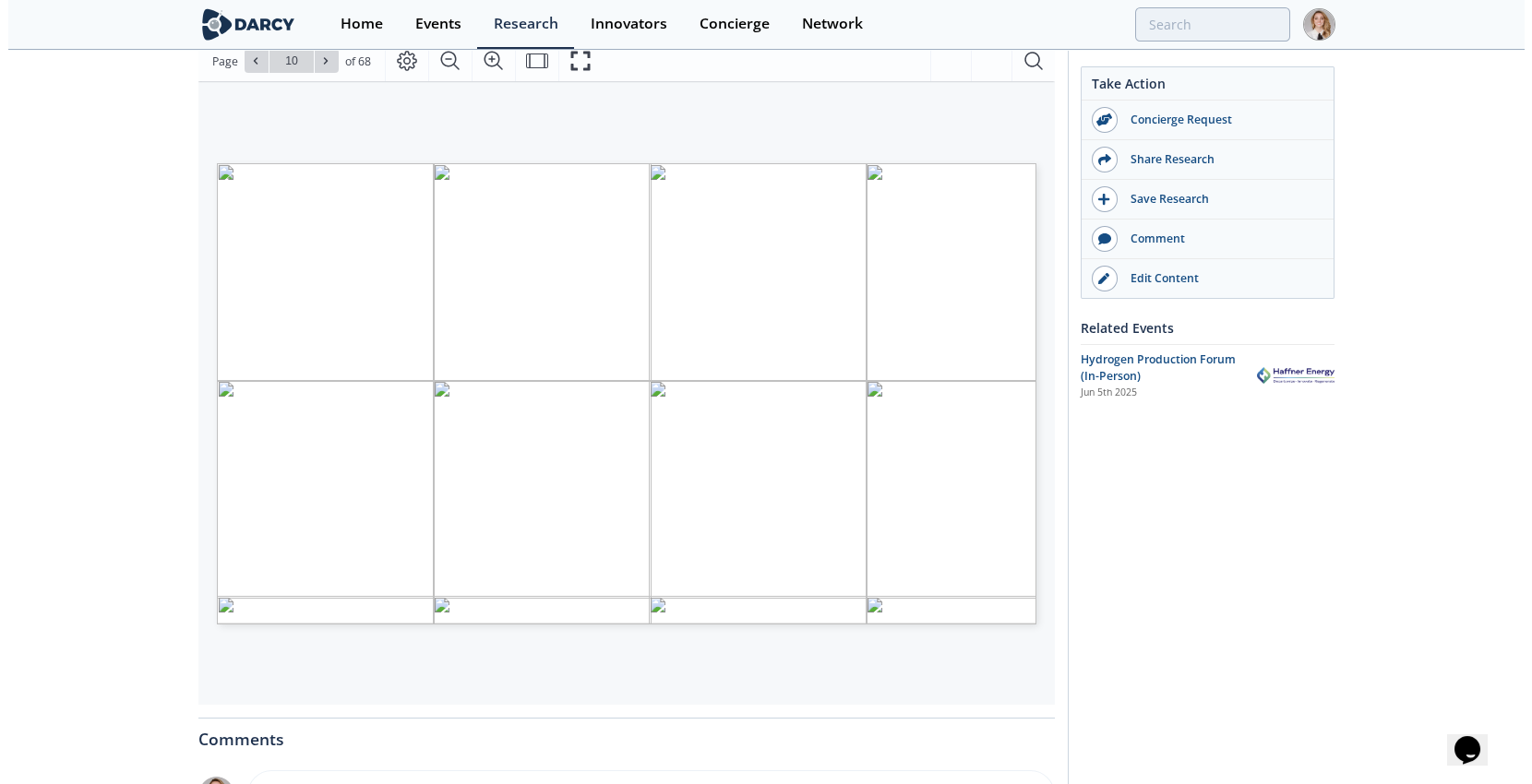 scroll, scrollTop: 205, scrollLeft: 0, axis: vertical 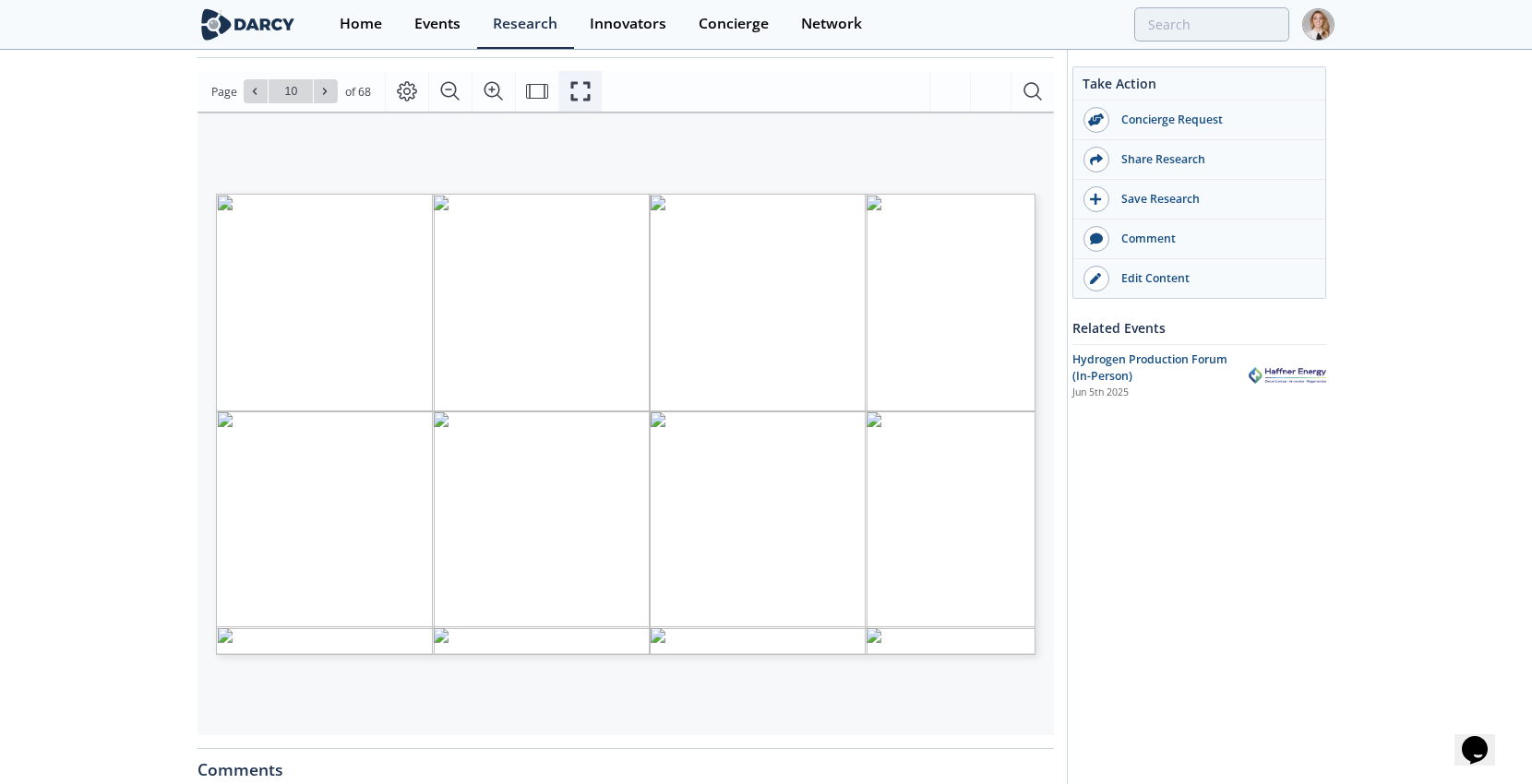 click 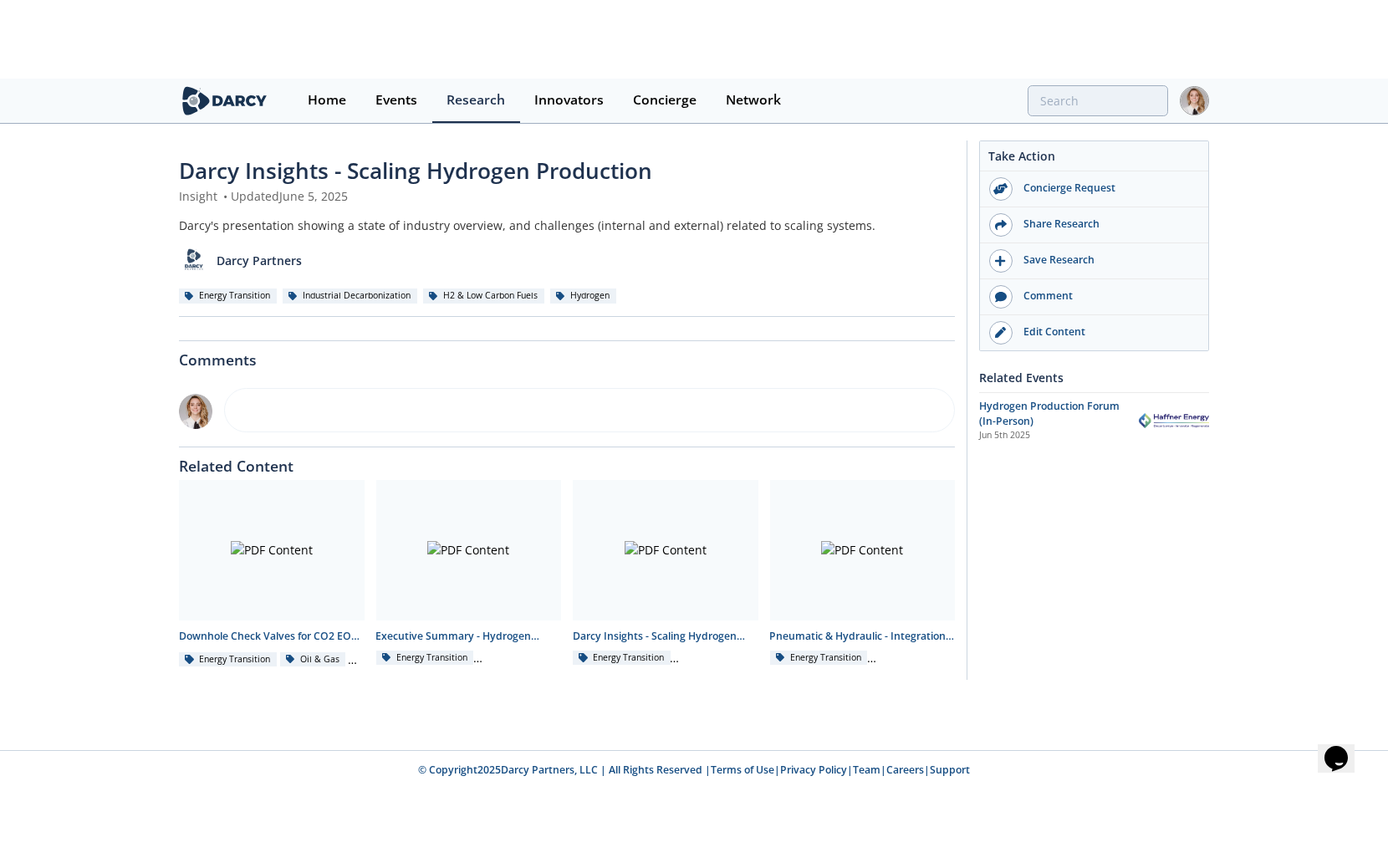 scroll, scrollTop: 0, scrollLeft: 0, axis: both 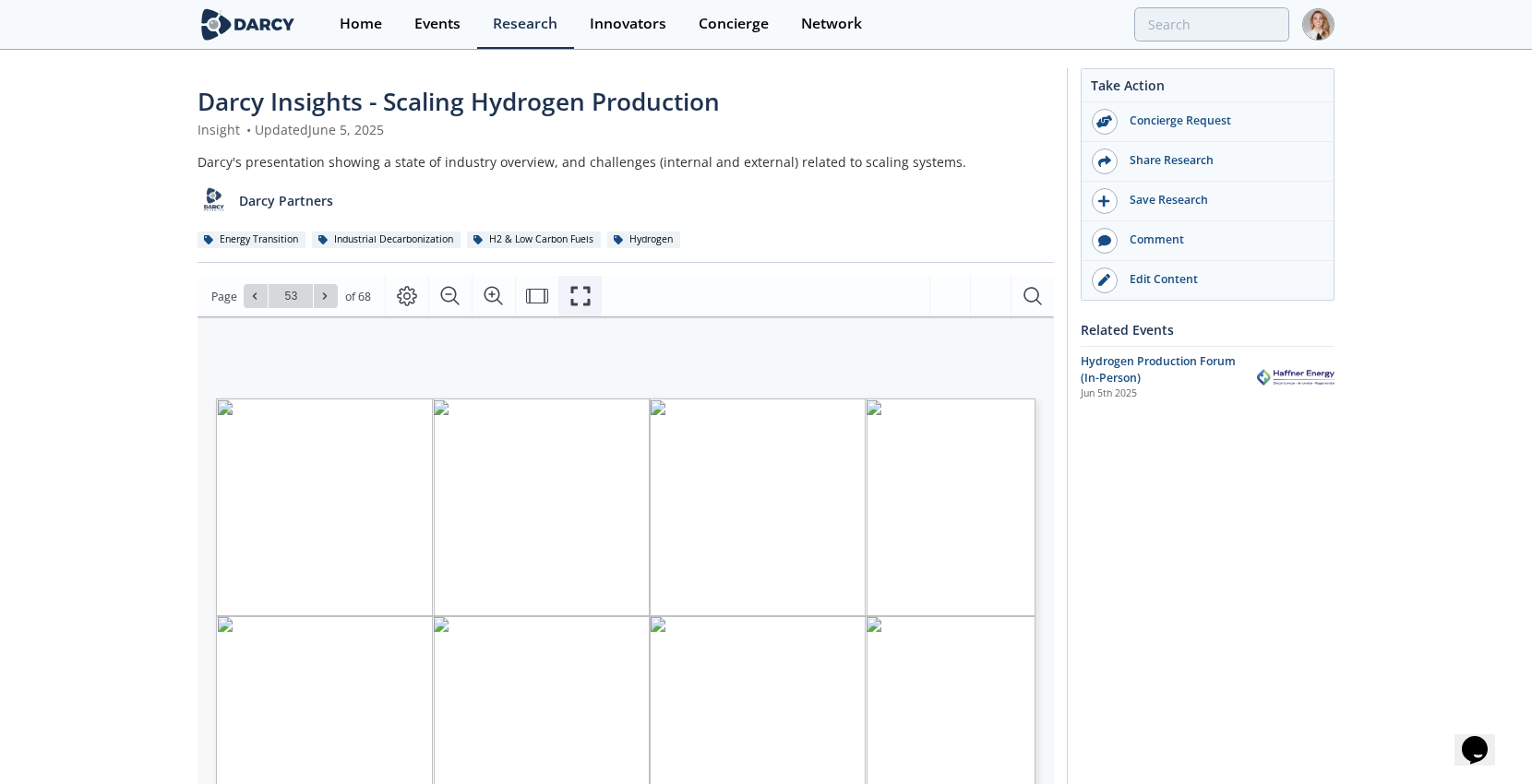 click 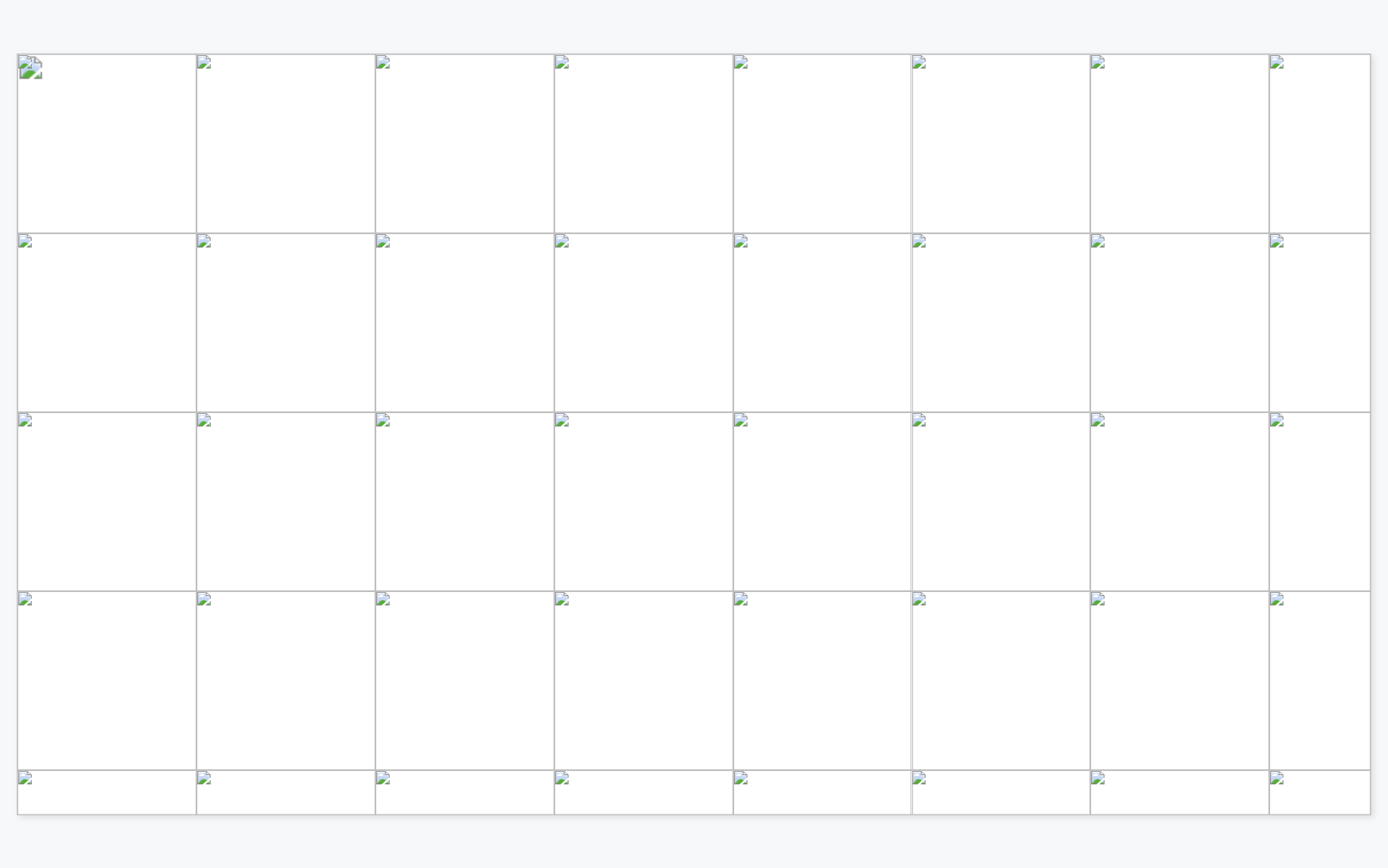 click at bounding box center [1189, 995] 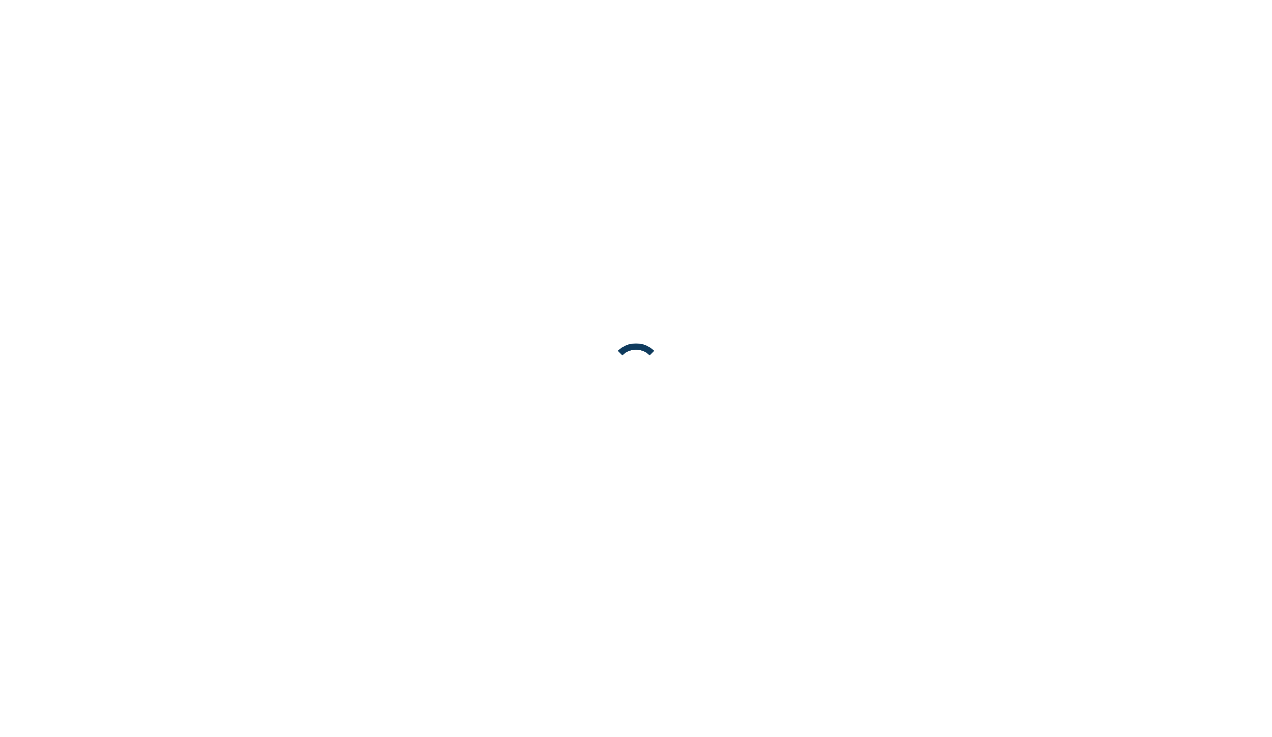 scroll, scrollTop: 0, scrollLeft: 0, axis: both 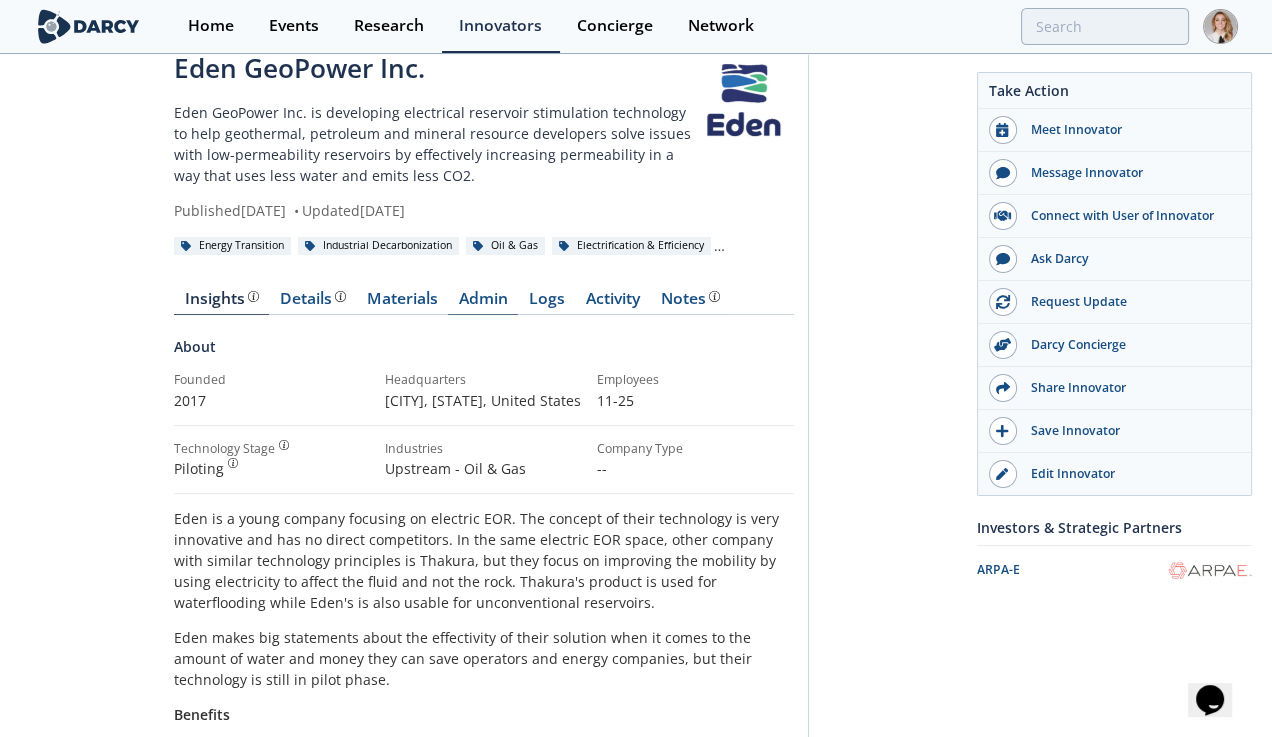 click on "Admin" at bounding box center (483, 303) 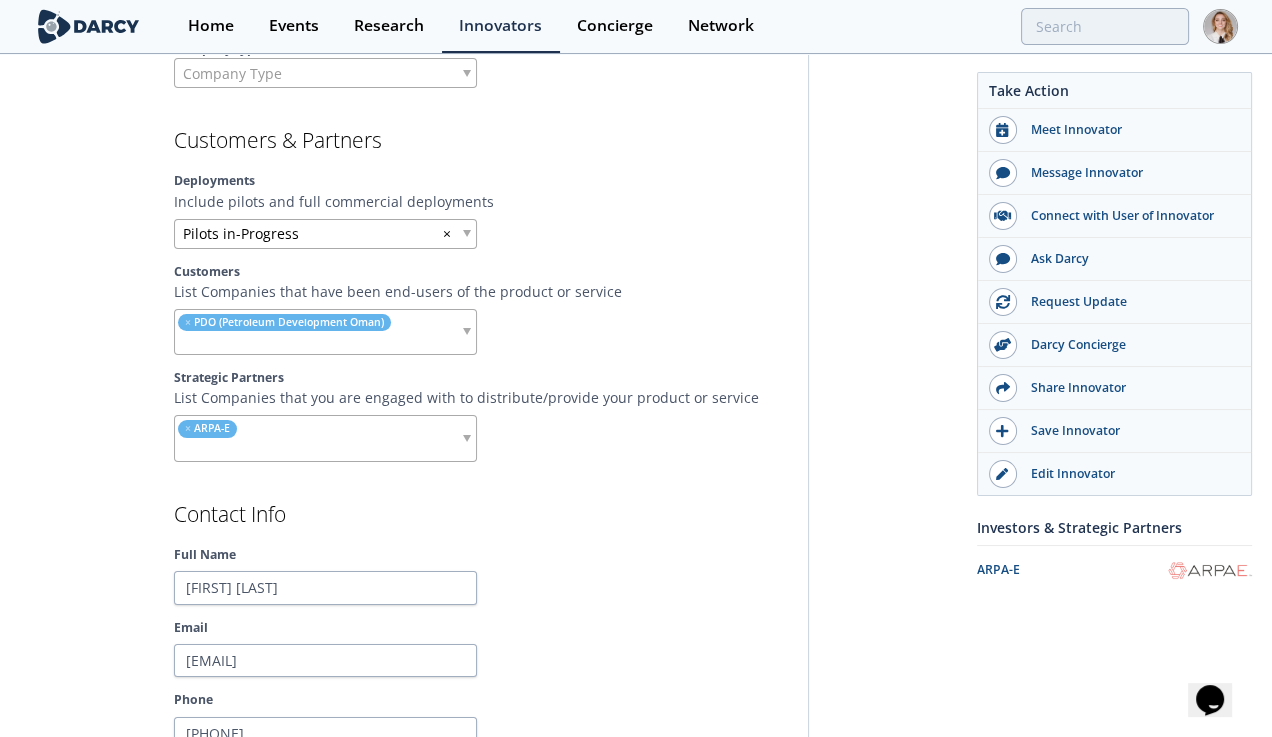 scroll, scrollTop: 1777, scrollLeft: 0, axis: vertical 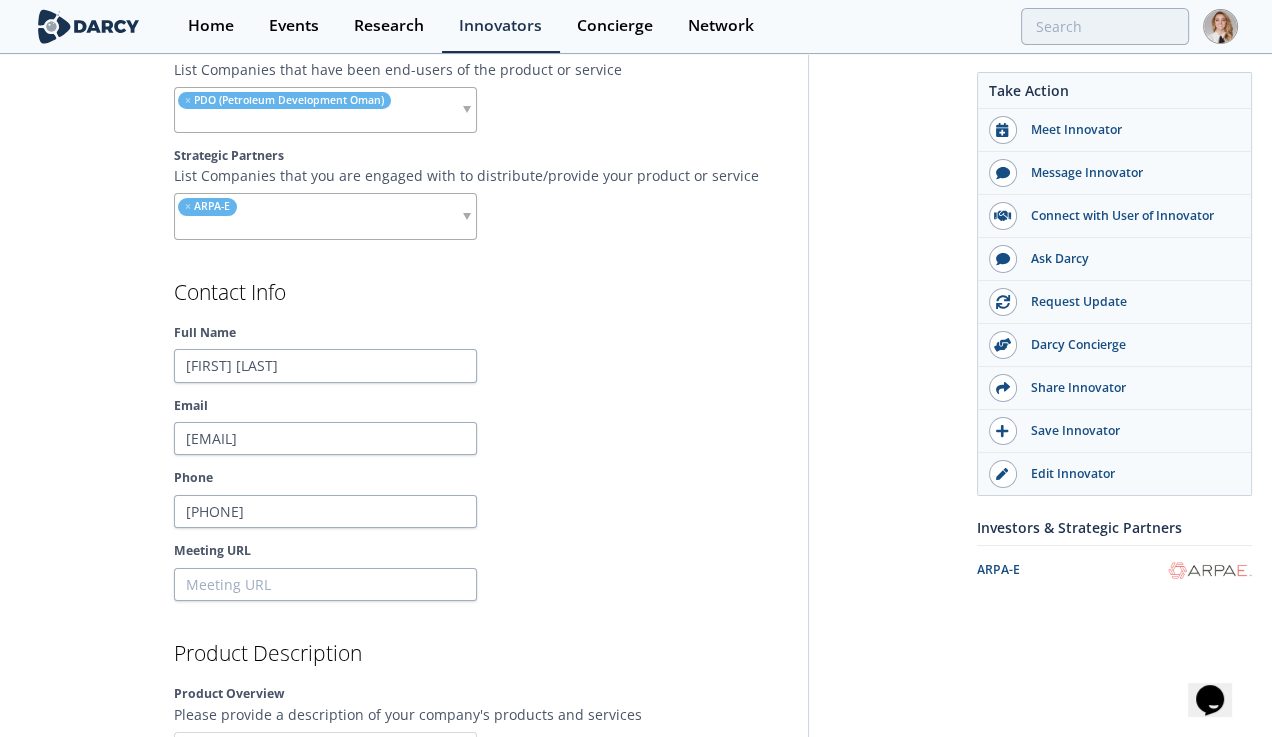 click on "Contact Info
Full Name
Ammar Alali
Email
ammar@edengeotech.com
Phone
8572227217
Meeting URL" at bounding box center [484, 442] 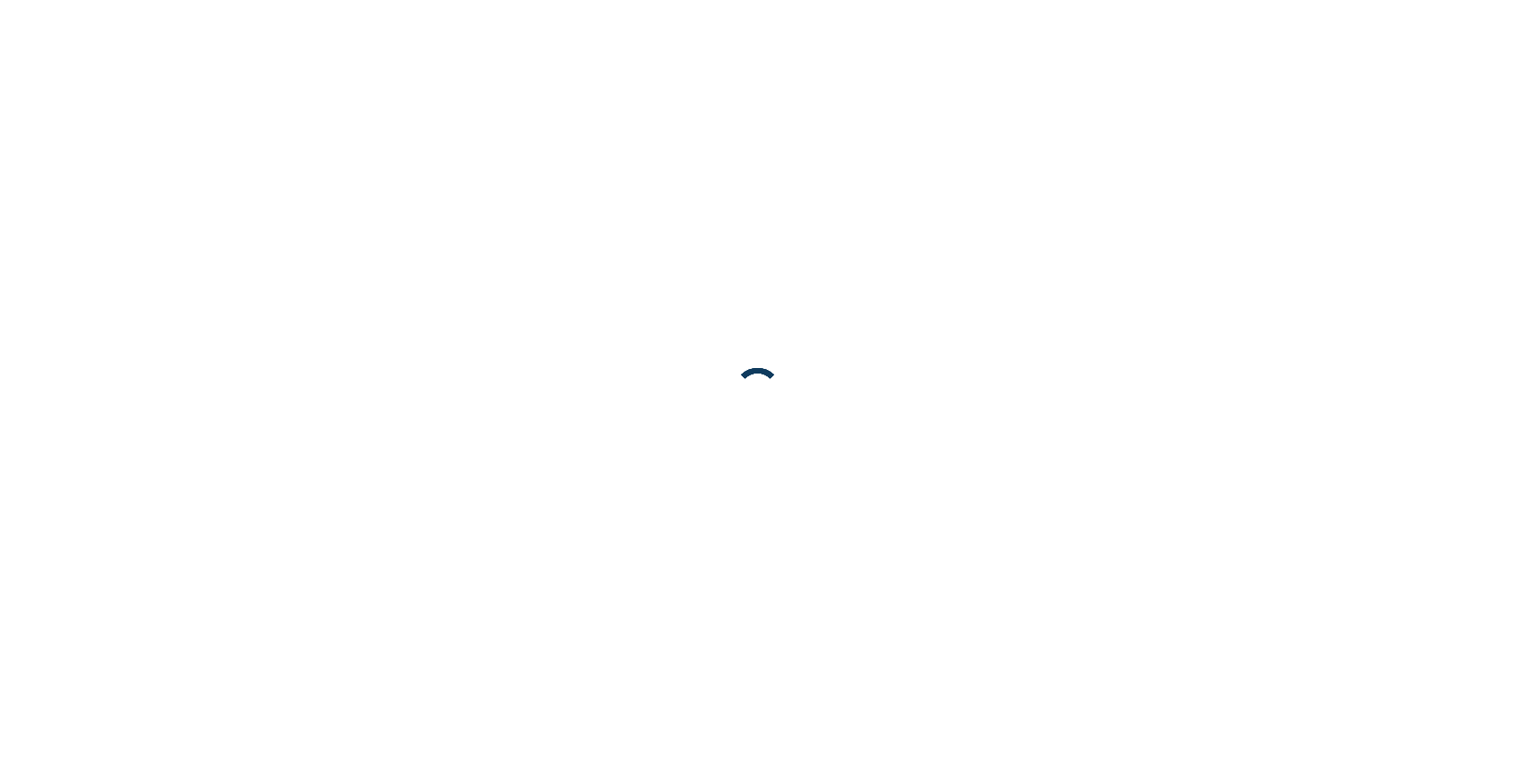 scroll, scrollTop: 0, scrollLeft: 0, axis: both 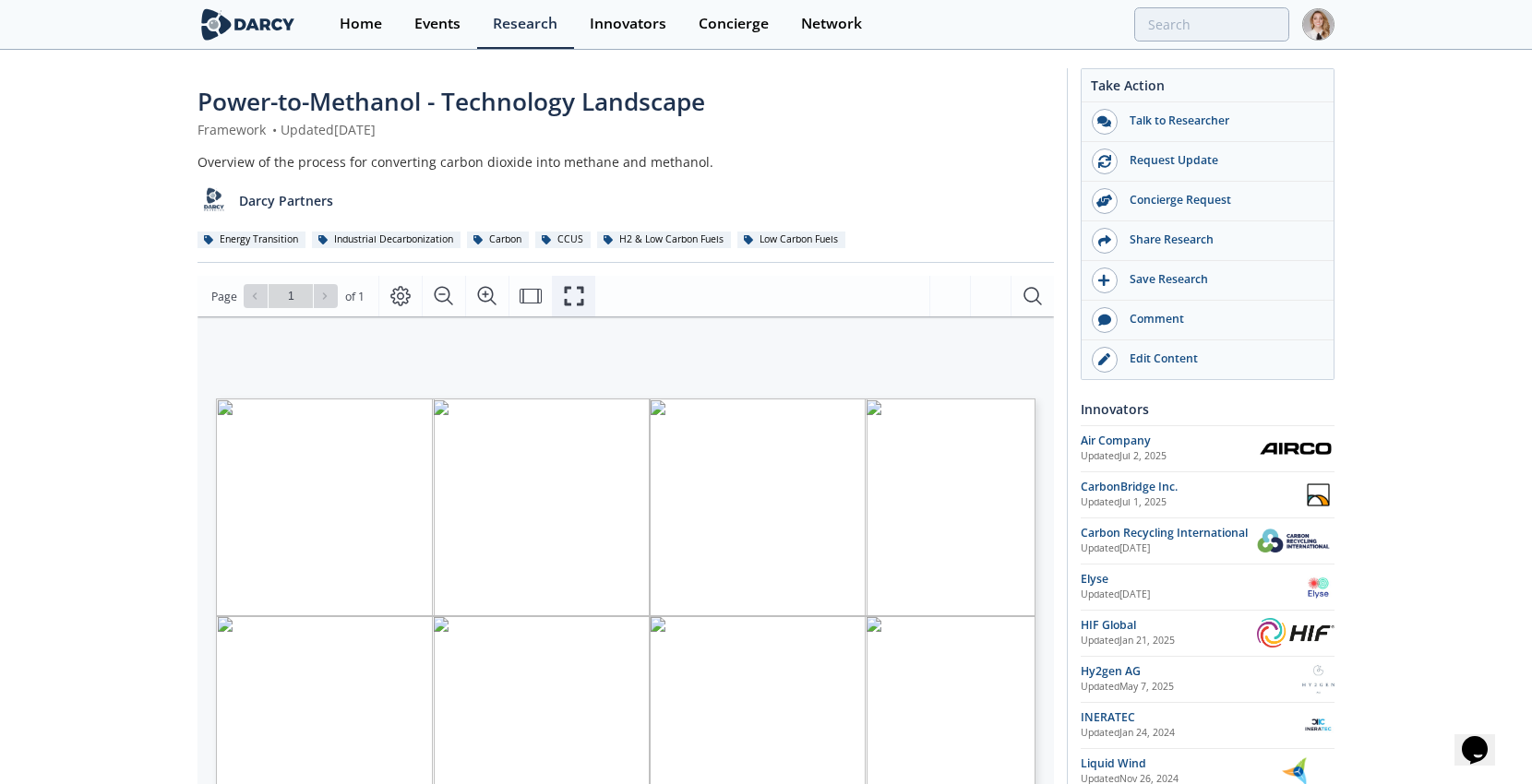 click 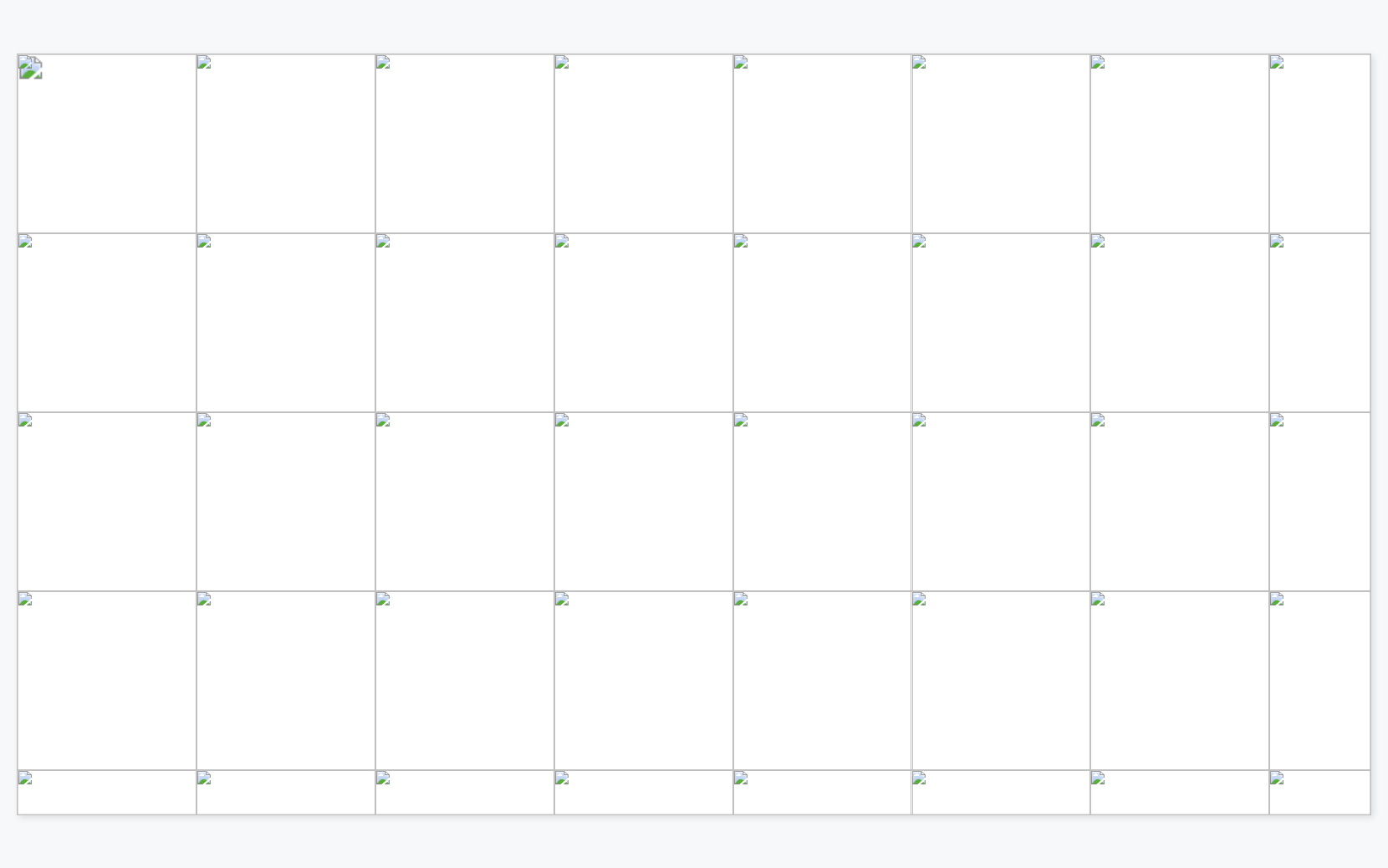 click at bounding box center (1329, 811) 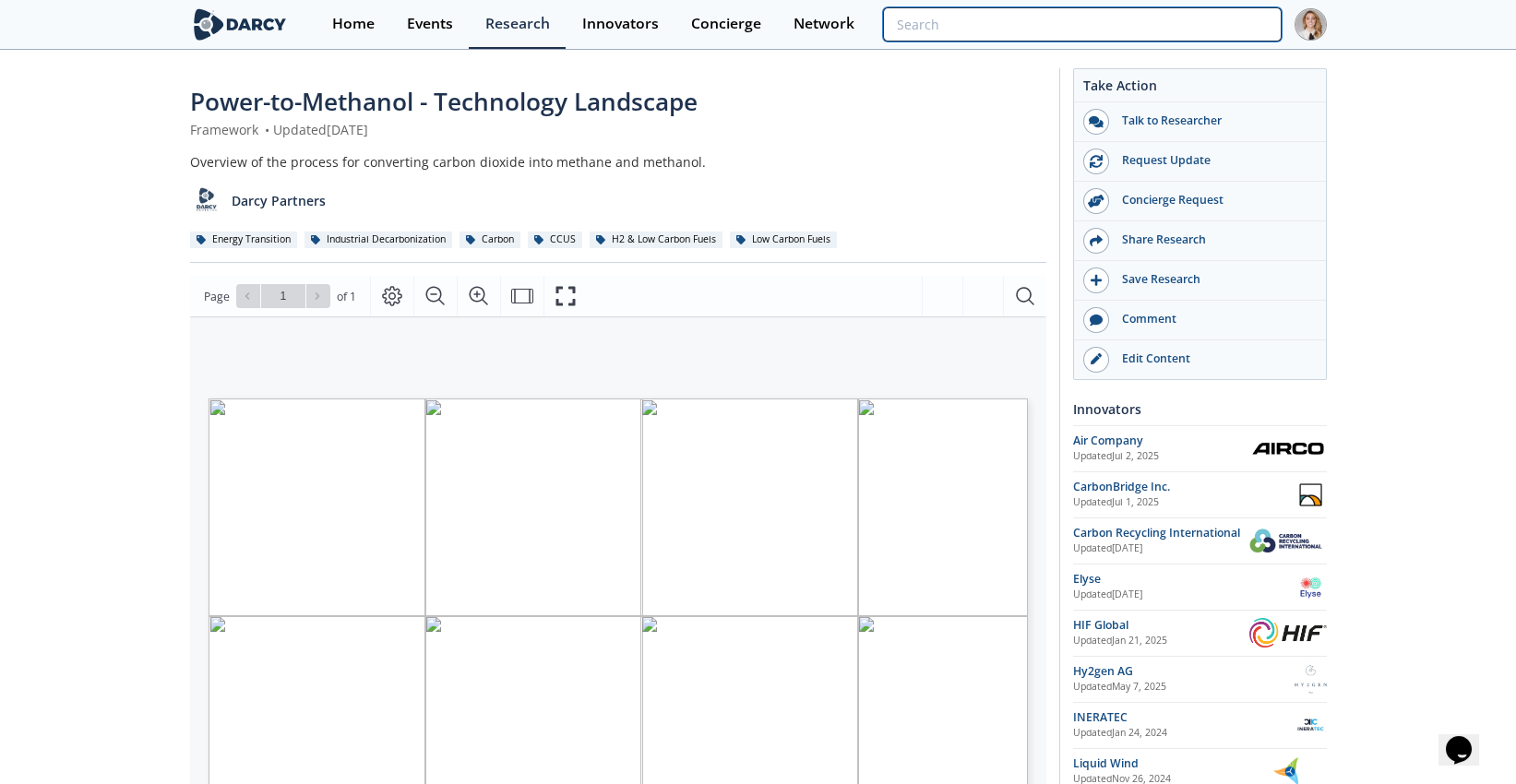 click at bounding box center (1081, 24) 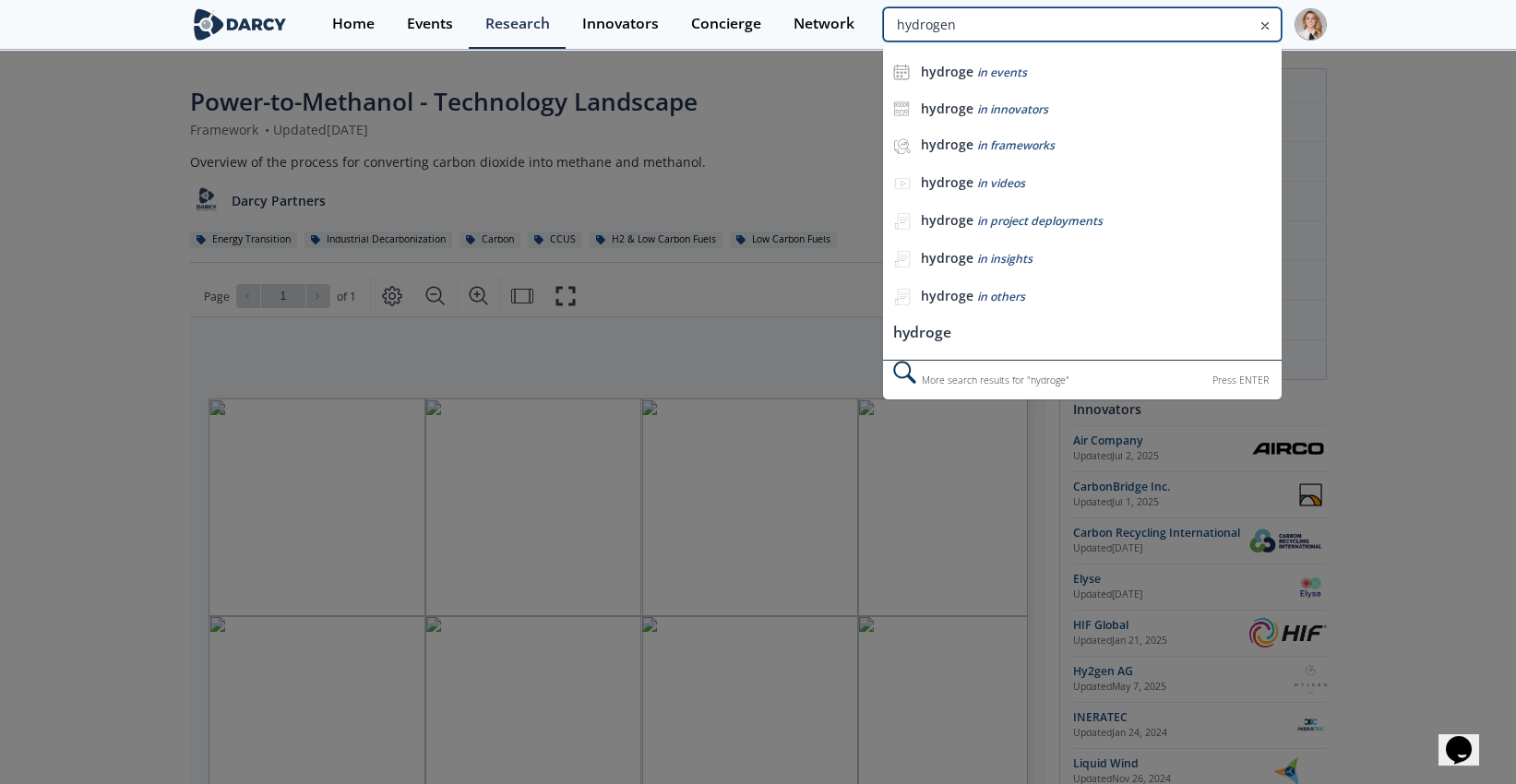 type on "hydrogen" 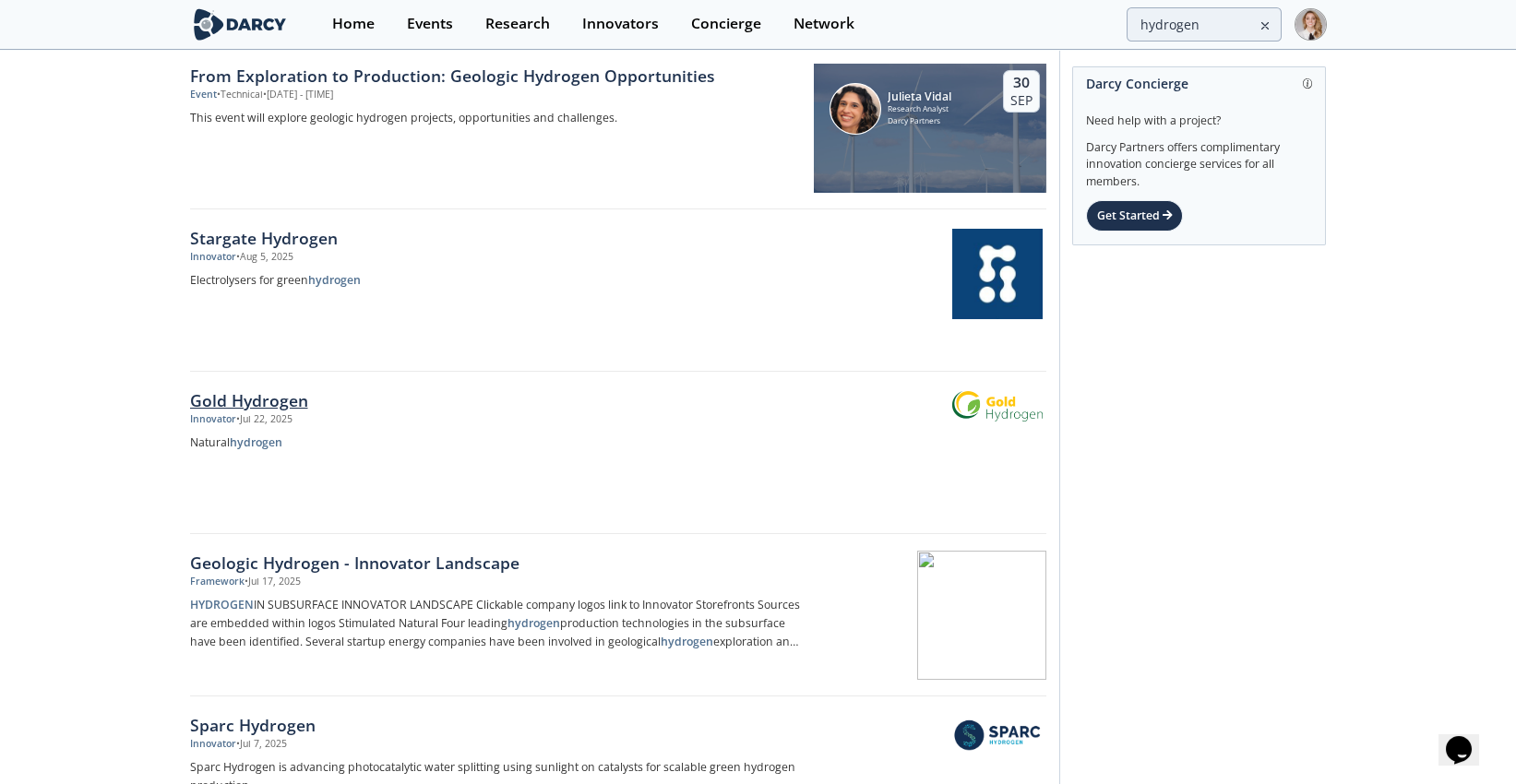 scroll, scrollTop: 0, scrollLeft: 0, axis: both 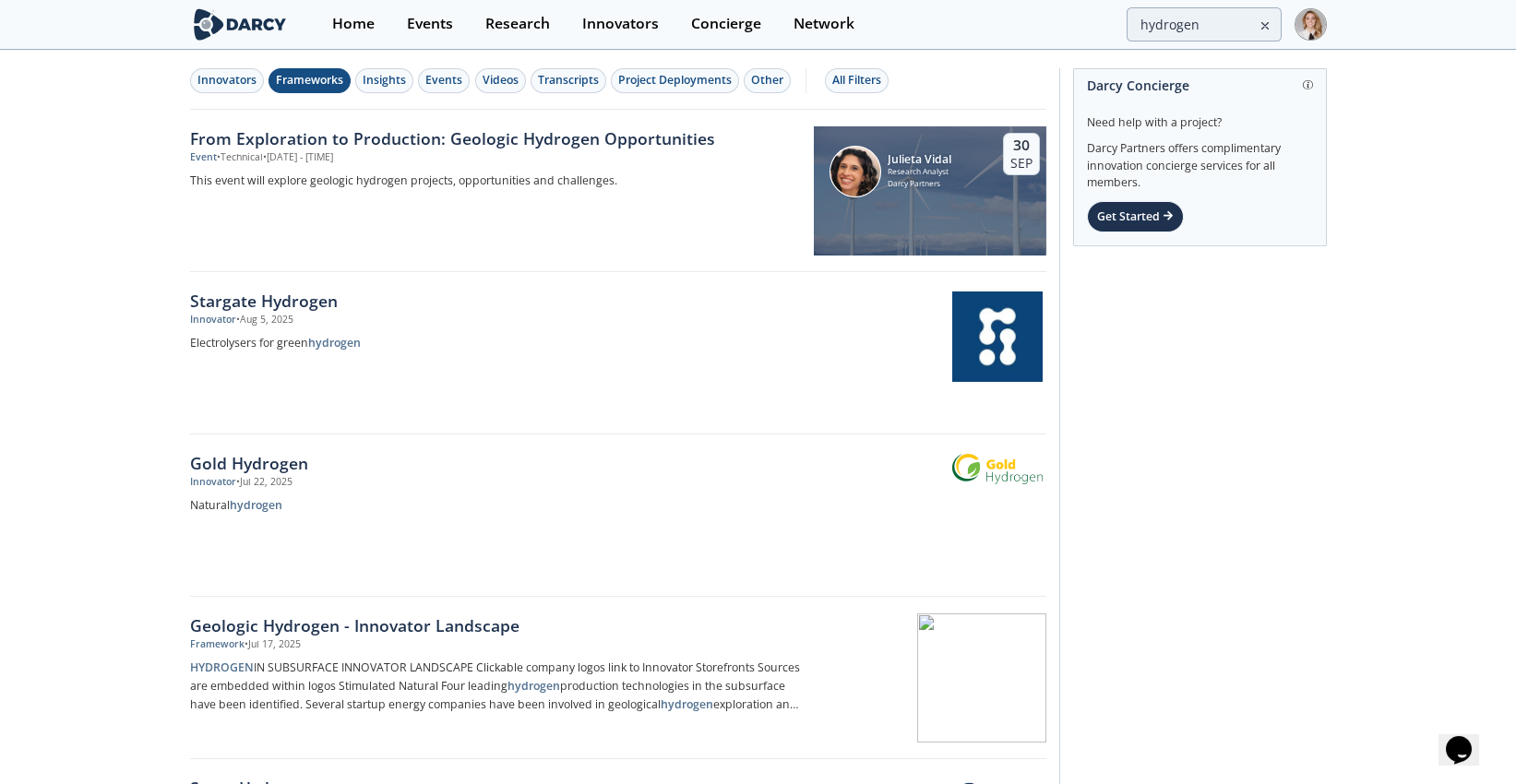 click on "Frameworks" at bounding box center (309, 80) 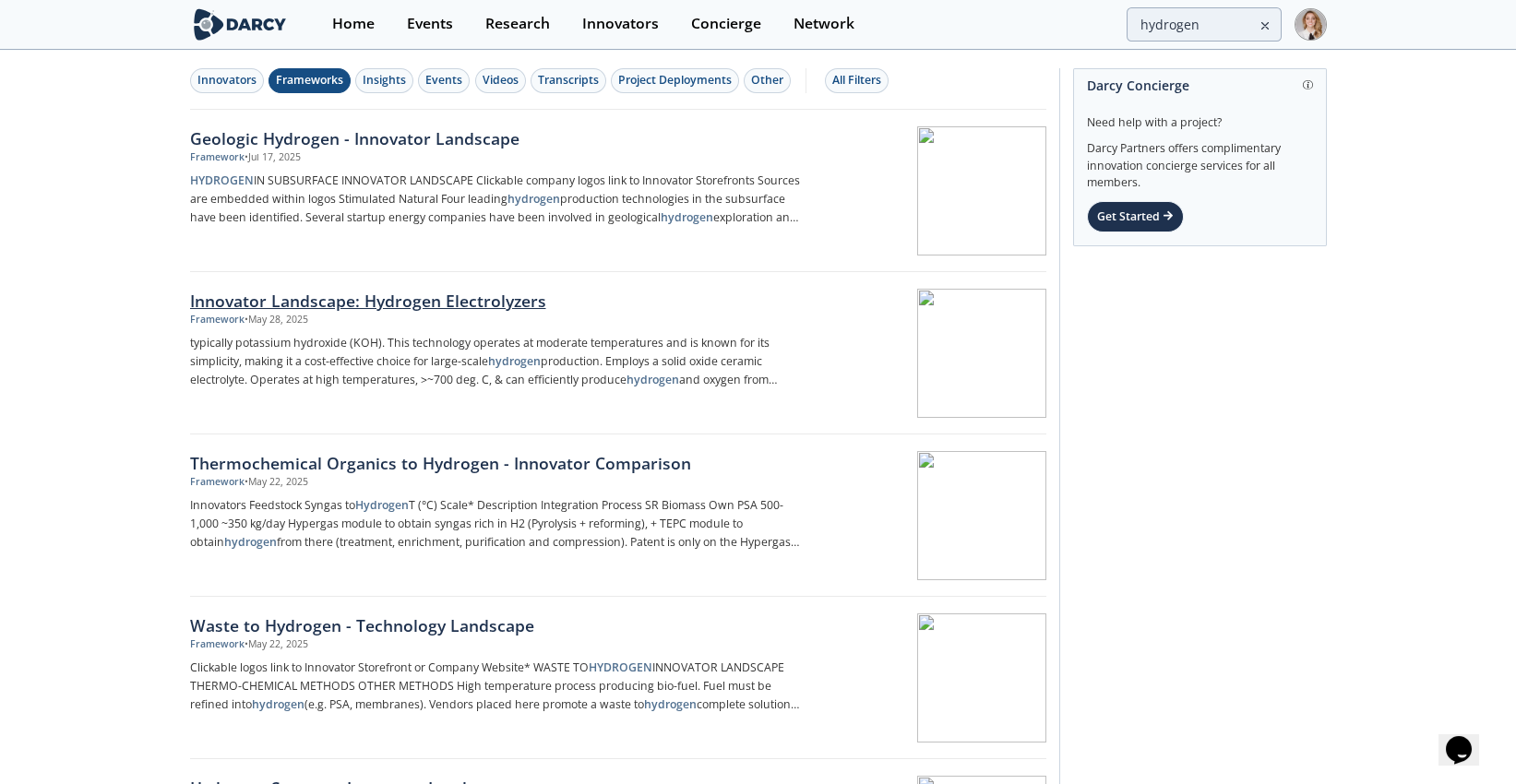 click on "Innovator Landscape: Hydrogen Electrolyzers" at bounding box center (495, 301) 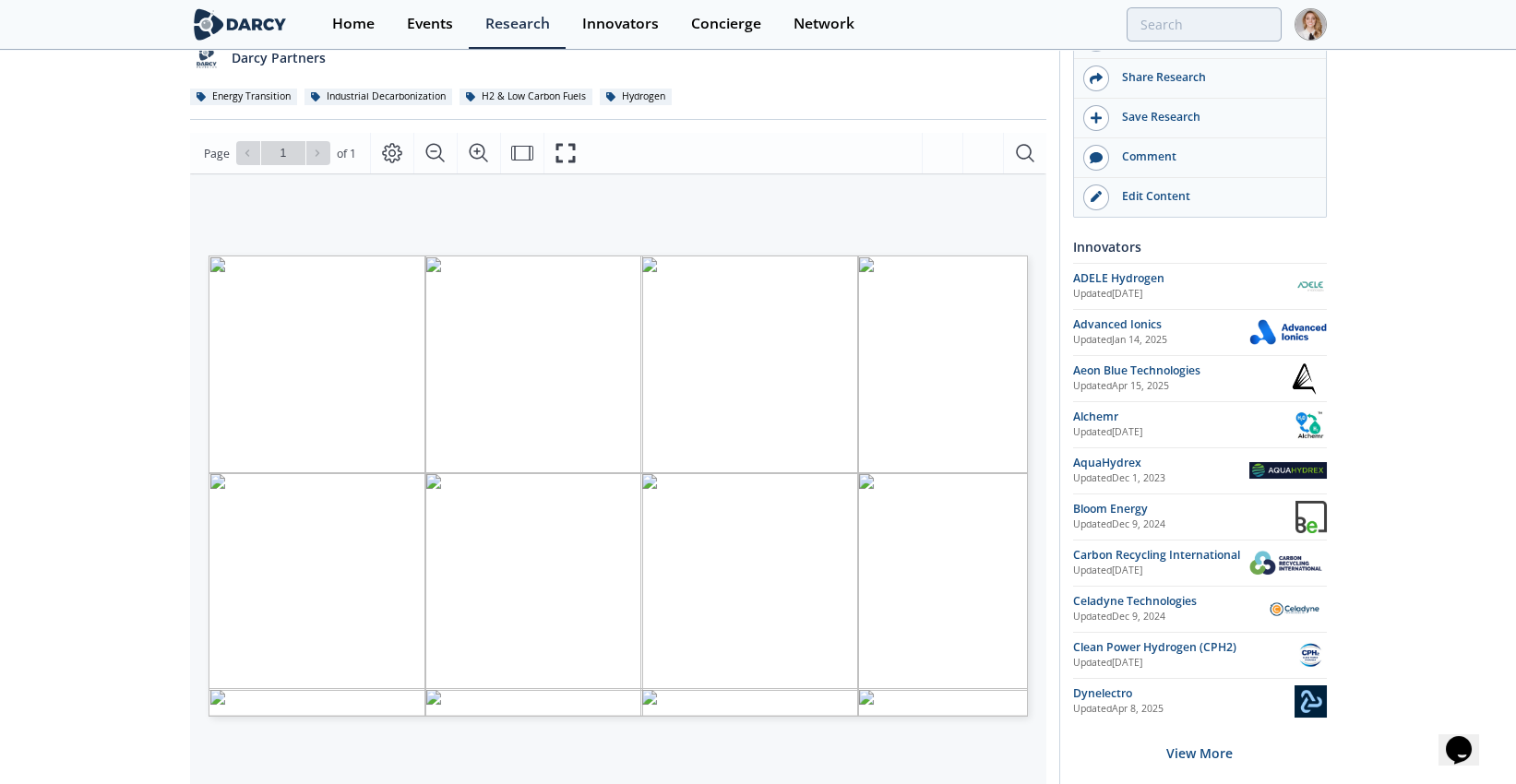 scroll, scrollTop: 205, scrollLeft: 0, axis: vertical 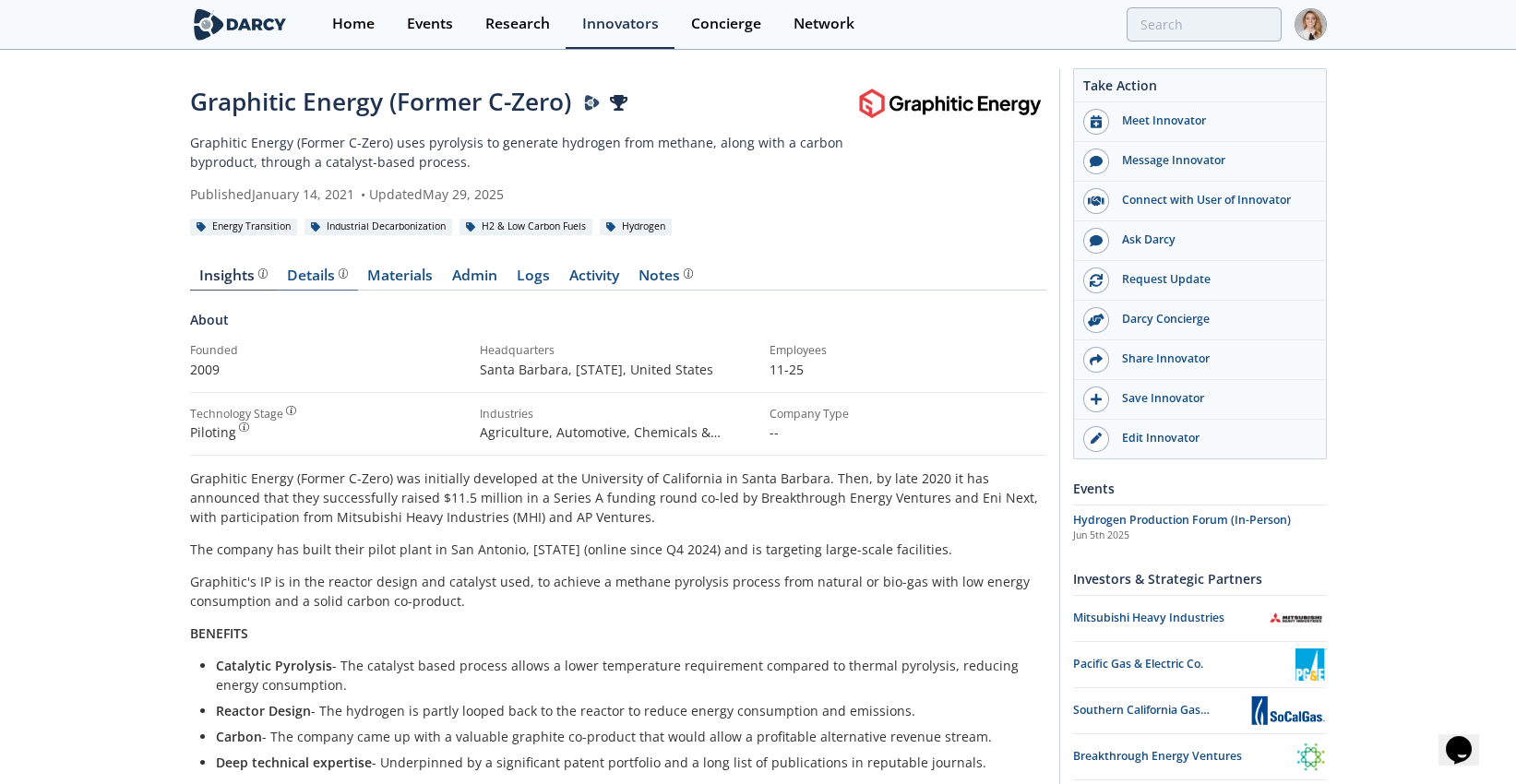 click on "Details
Product overview, business model, technology and applications as added by the Graphitic Energy (Former C-Zero) team." at bounding box center (317, 276) 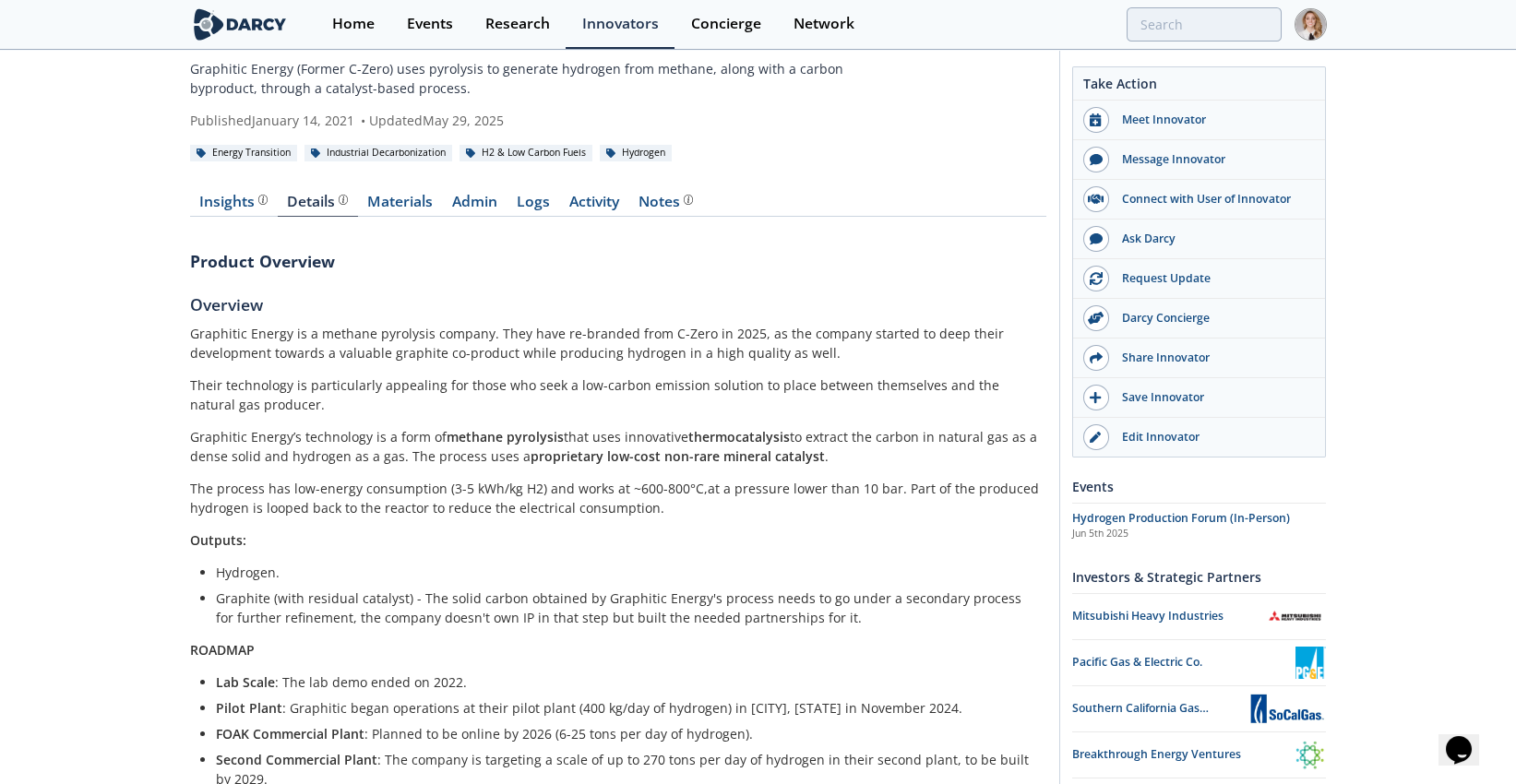 scroll, scrollTop: 0, scrollLeft: 0, axis: both 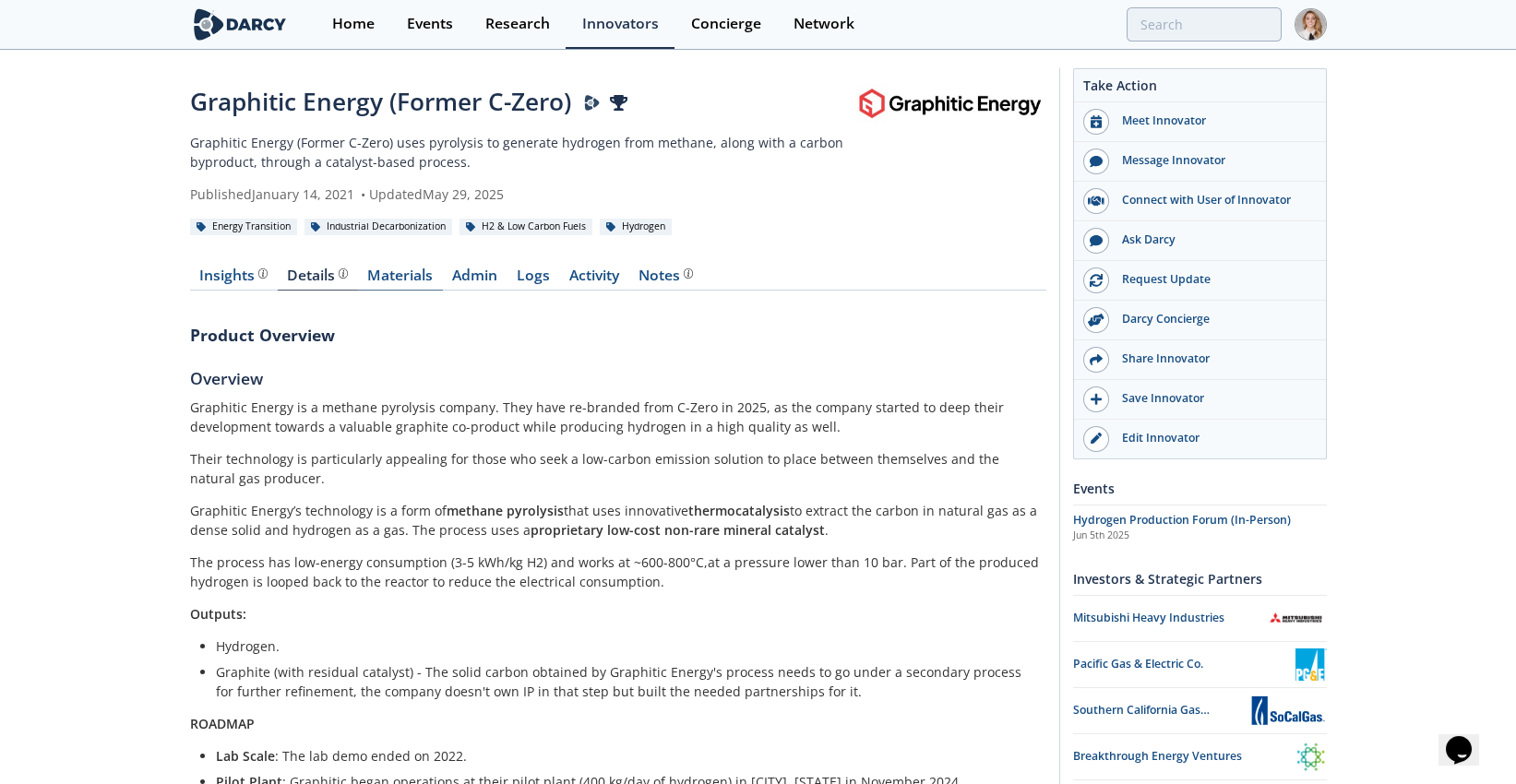 click on "Materials" at bounding box center (400, 279) 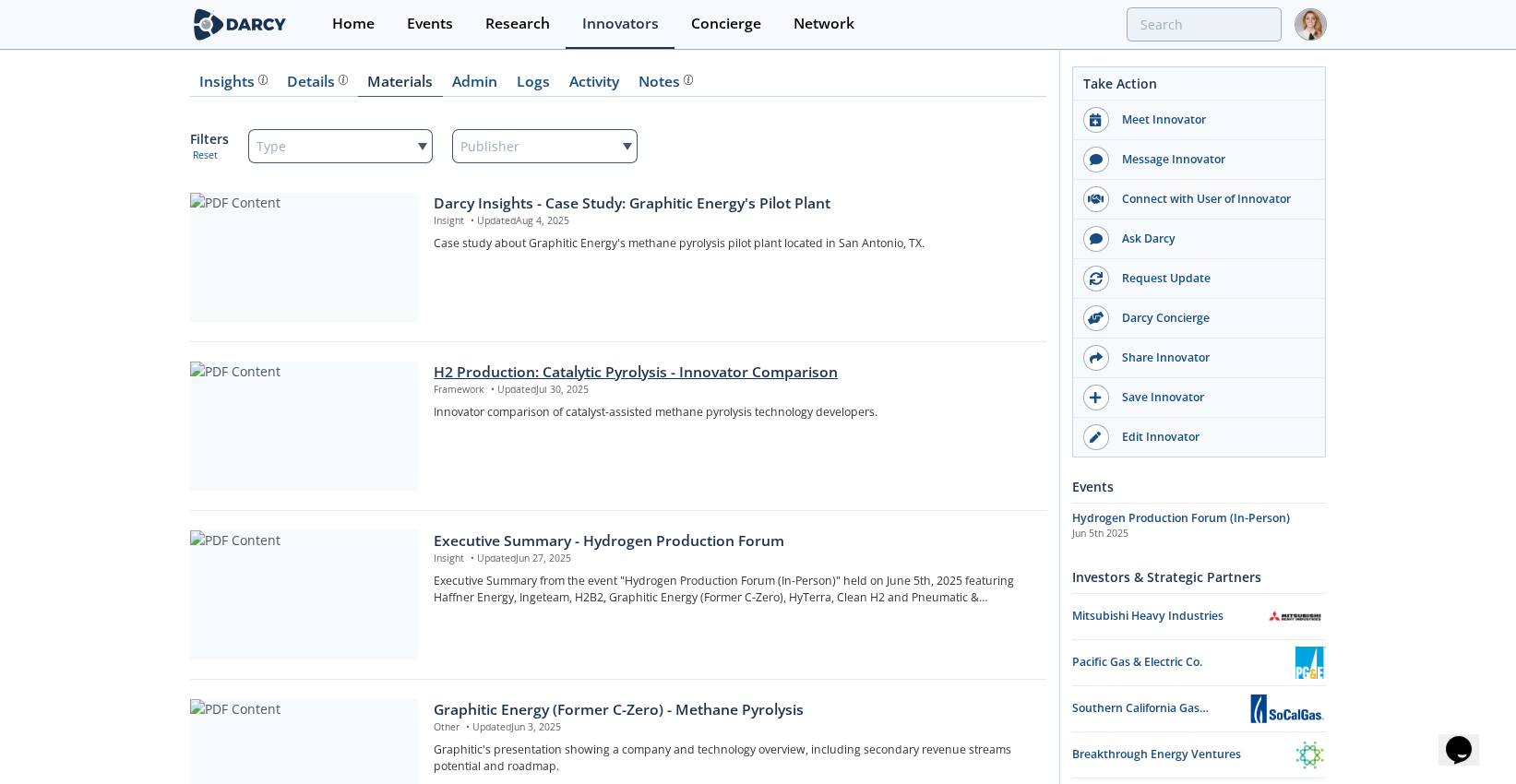 scroll, scrollTop: 0, scrollLeft: 0, axis: both 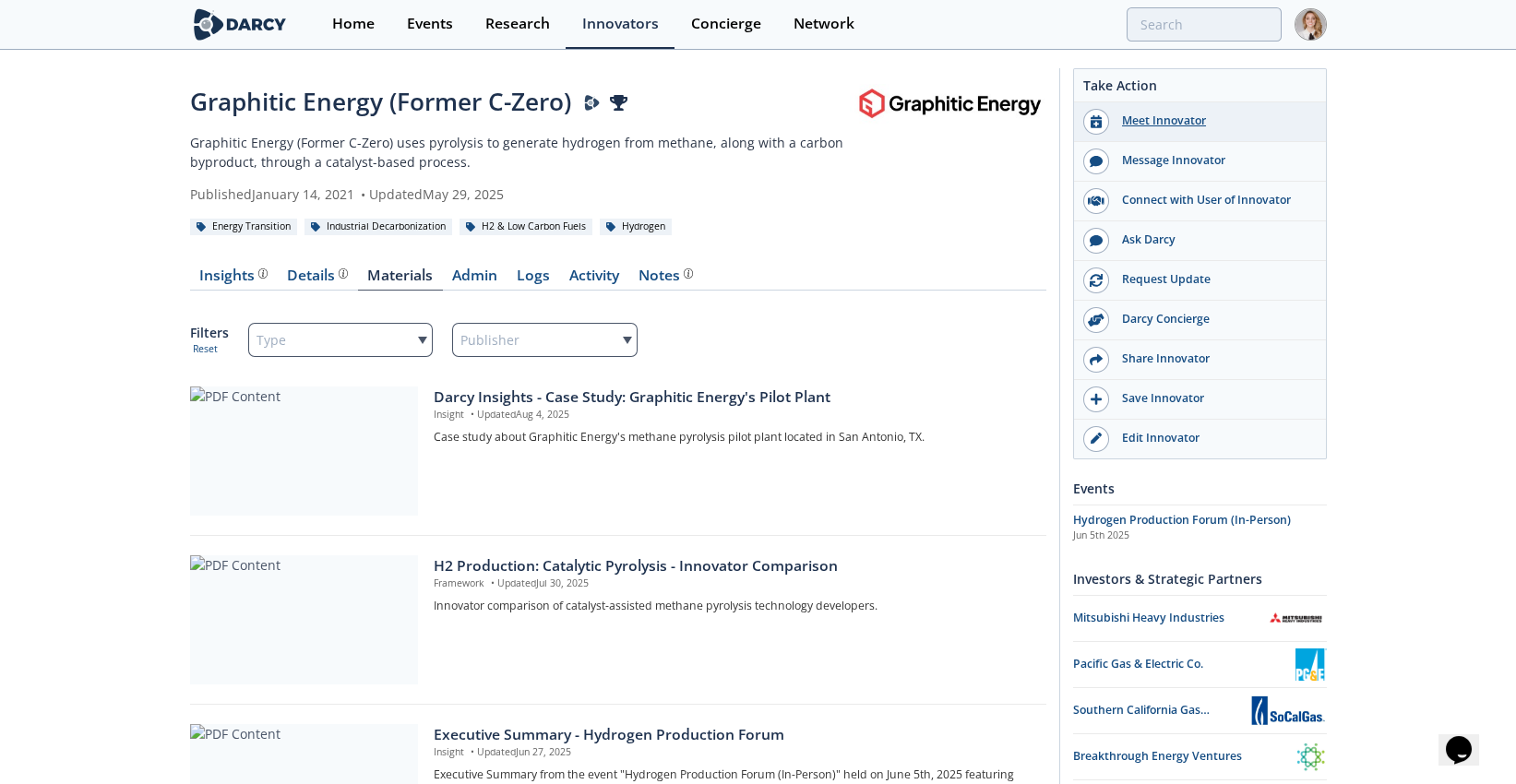 click on "Meet Innovator" at bounding box center (1212, 121) 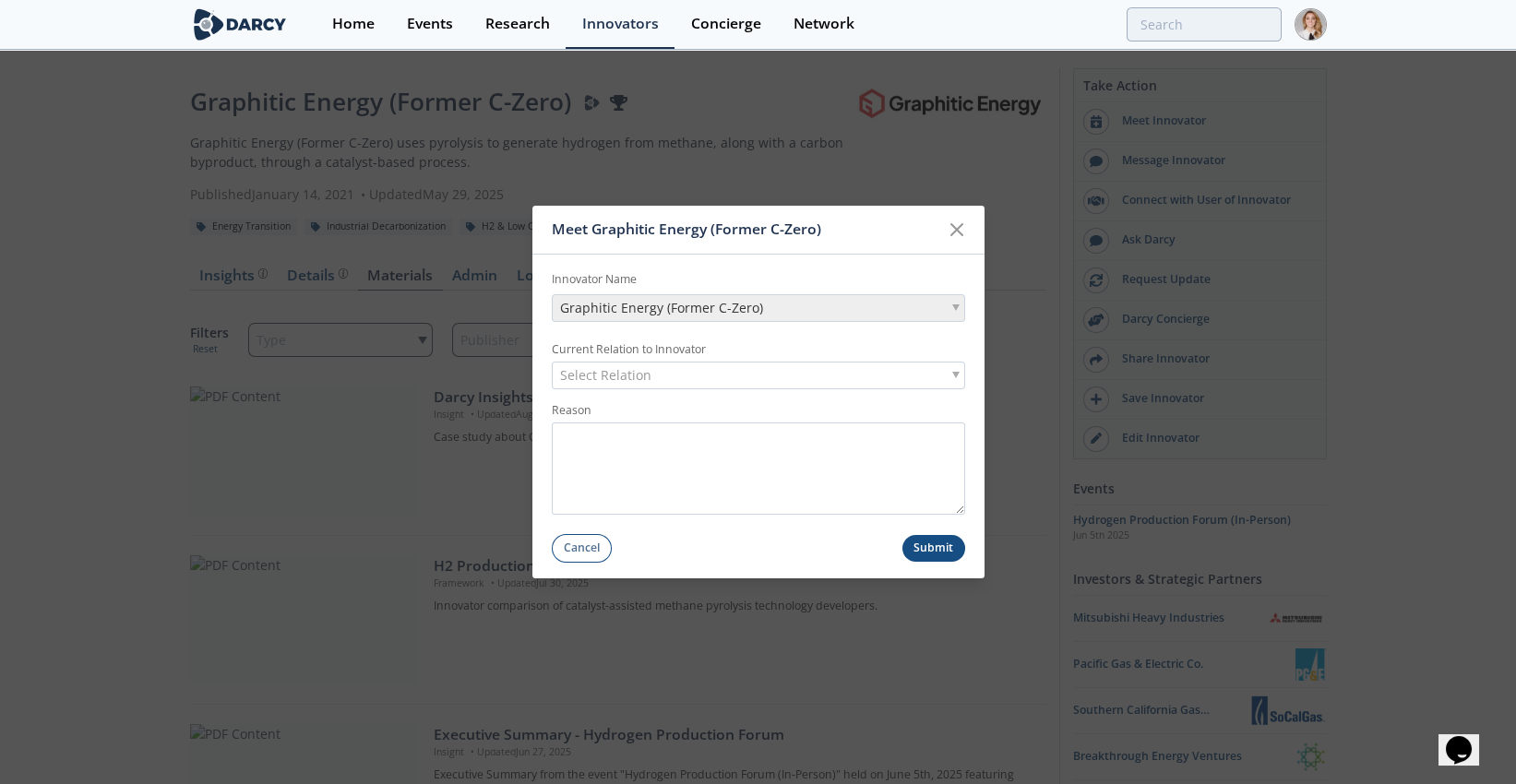 click on "Select Relation" at bounding box center [605, 375] 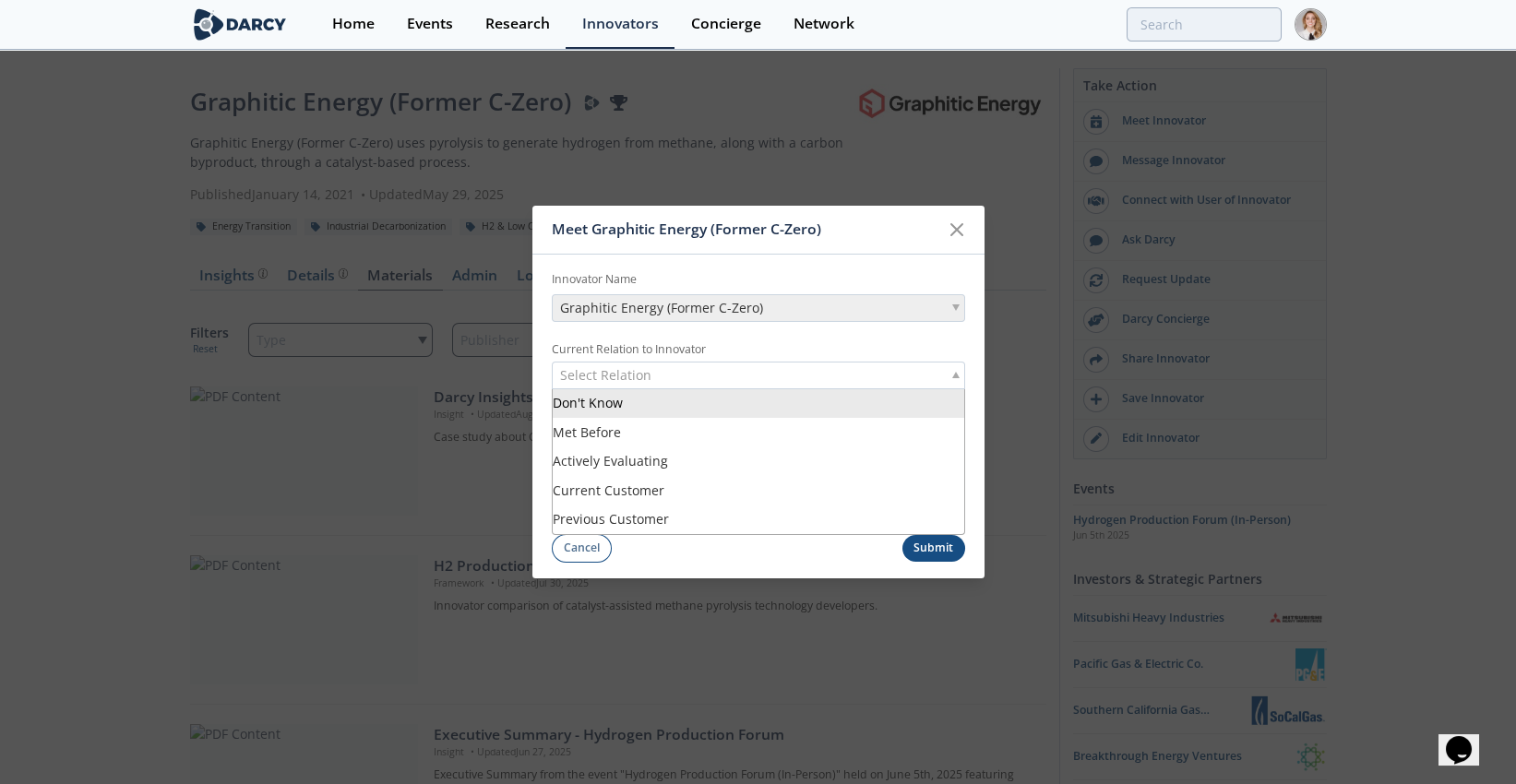 click on "Innovator Name
Graphitic Energy (Former C-Zero)
Current Relation to Innovator
Select Relation
Don't Know
Met Before
Actively Evaluating
Current Customer
Previous Customer
Reason
Cancel" at bounding box center [758, 417] 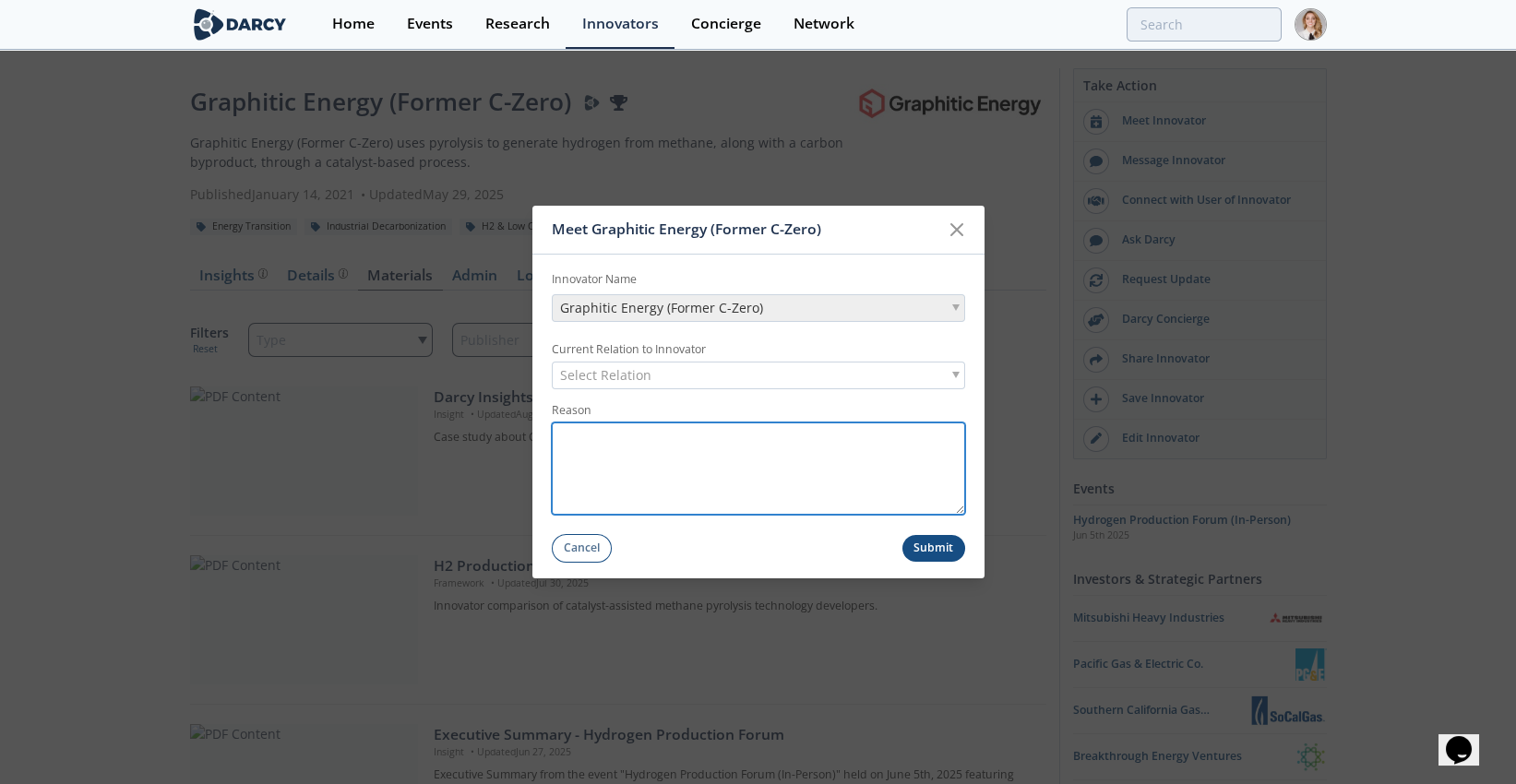 click on "Reason" at bounding box center (758, 469) 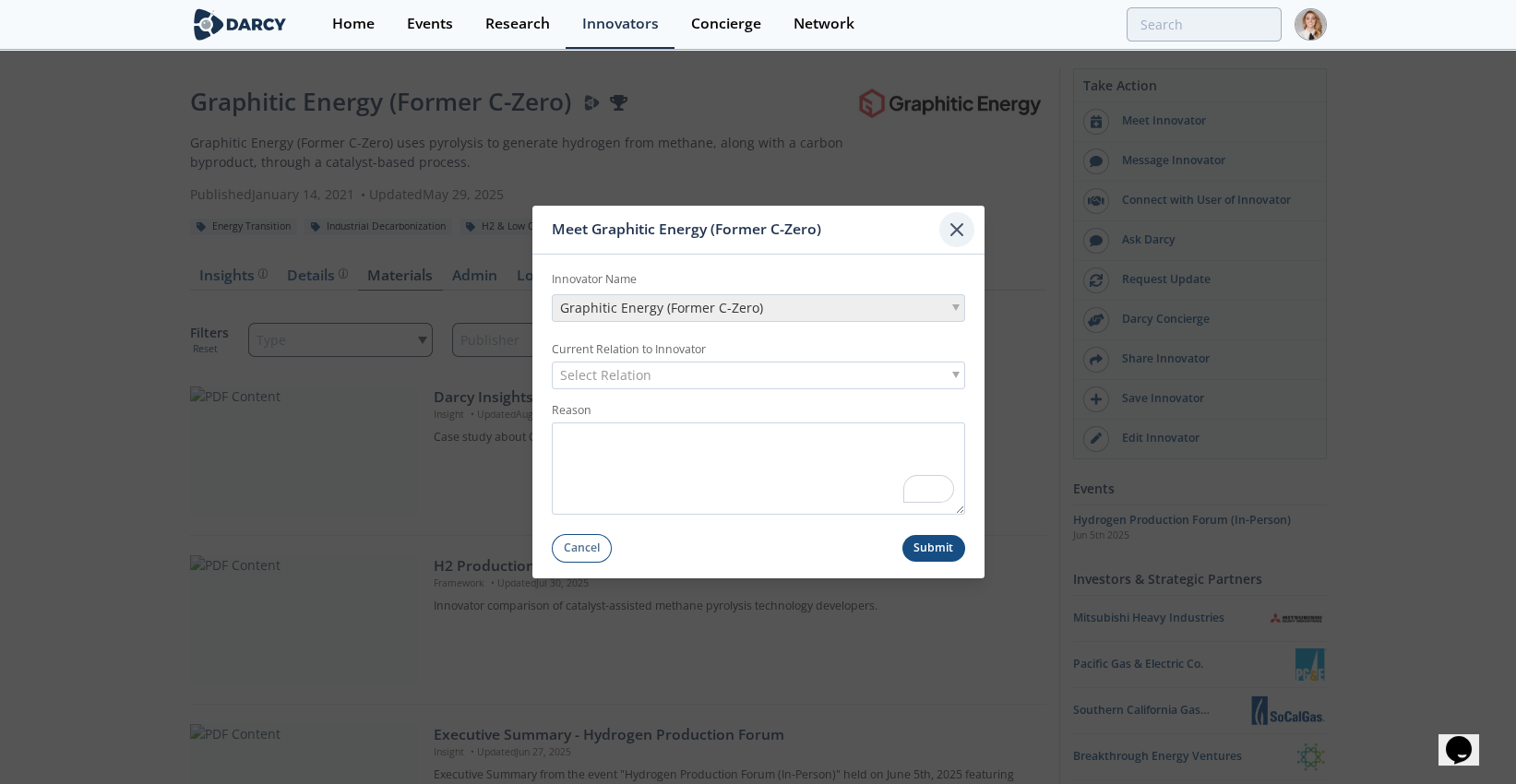 click at bounding box center (957, 230) 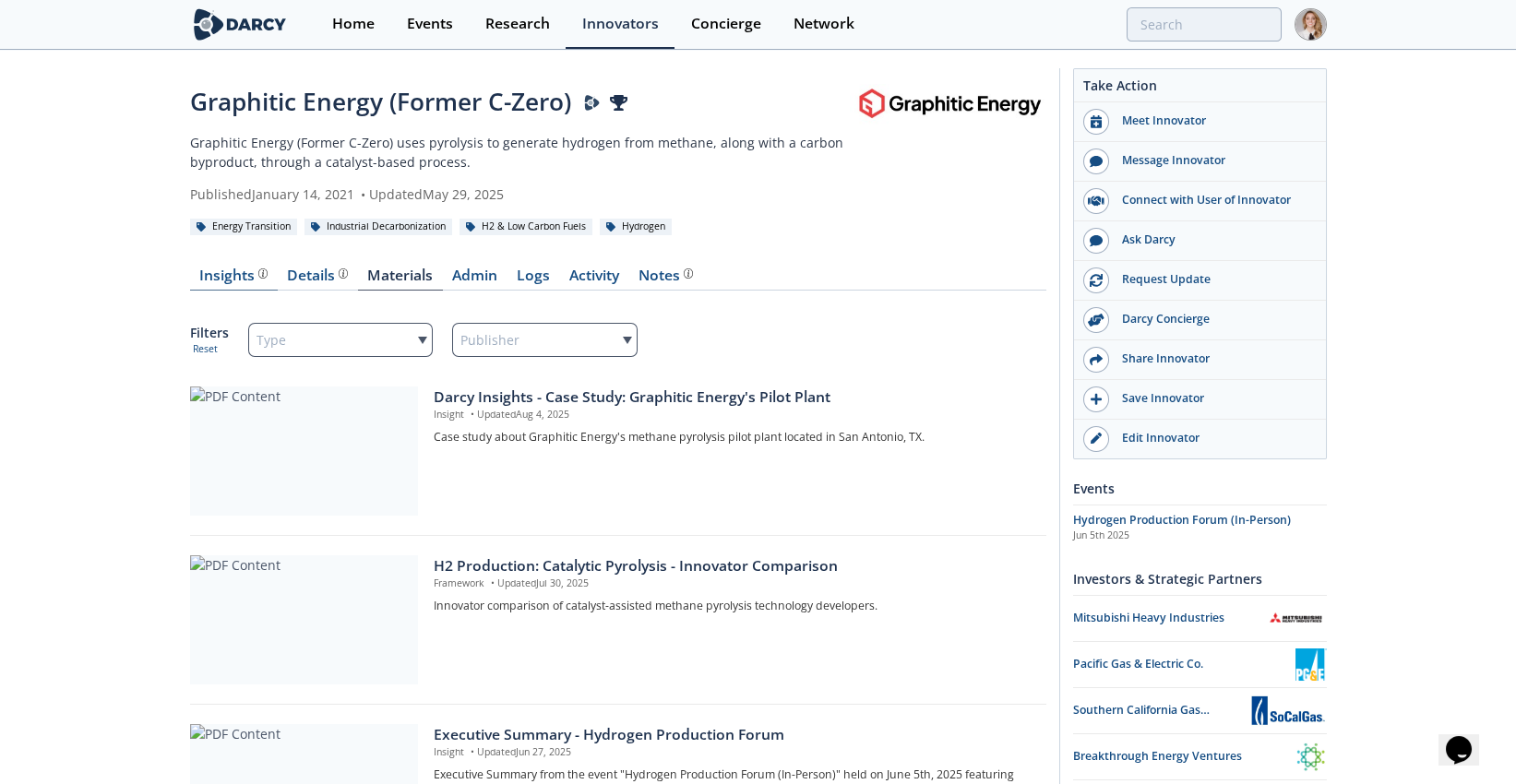 click on "Insights" at bounding box center [233, 276] 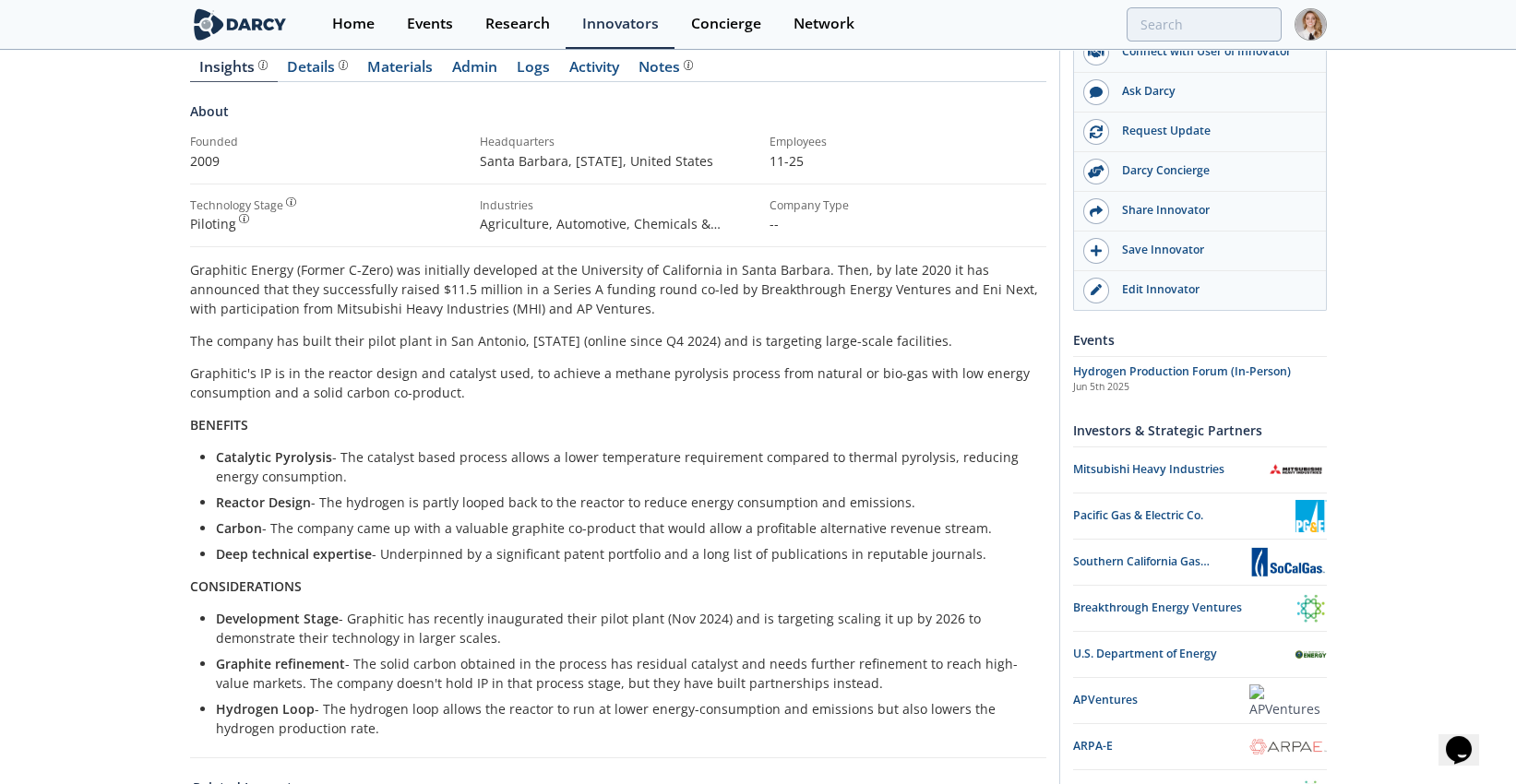 scroll, scrollTop: 0, scrollLeft: 0, axis: both 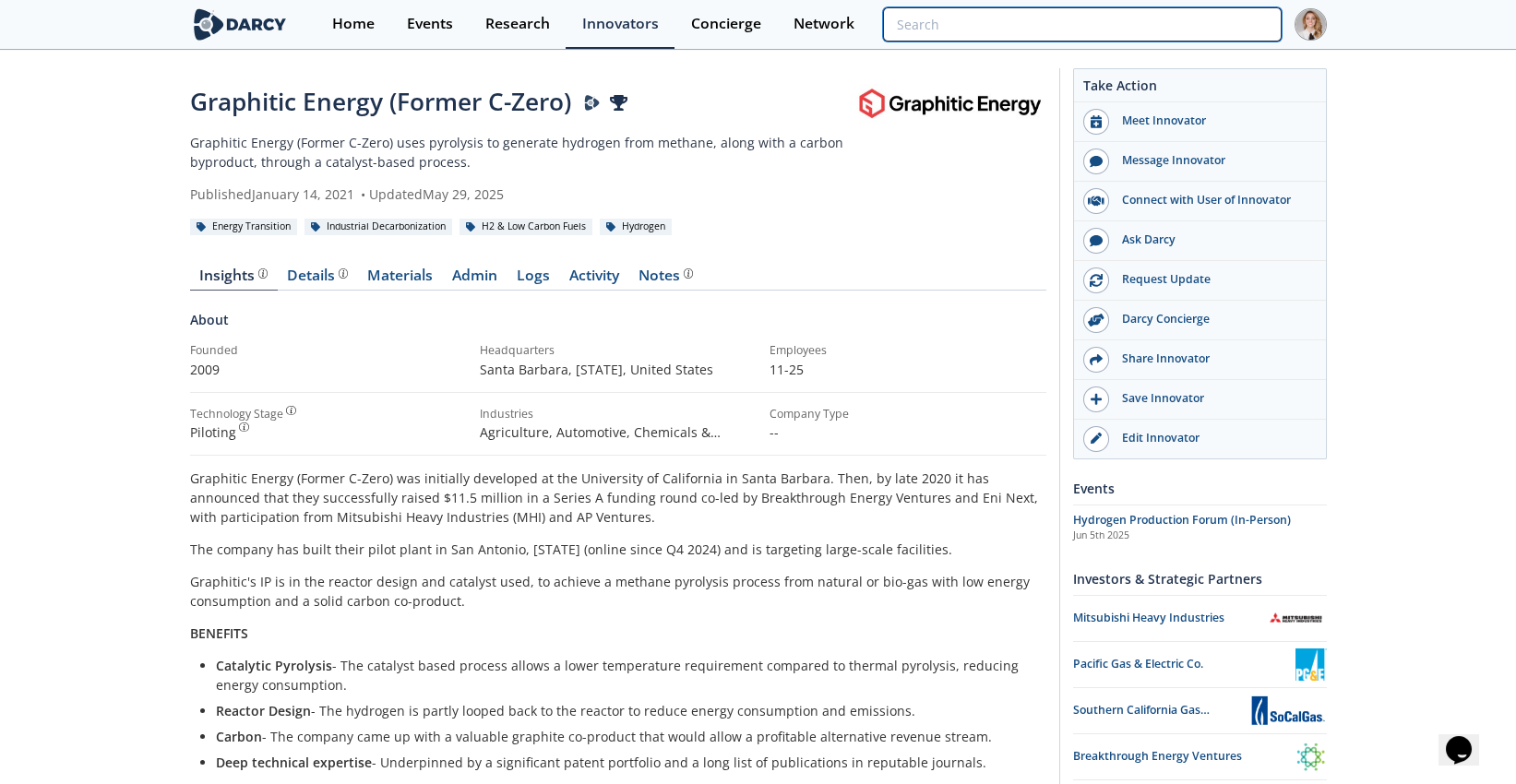 click at bounding box center [1081, 24] 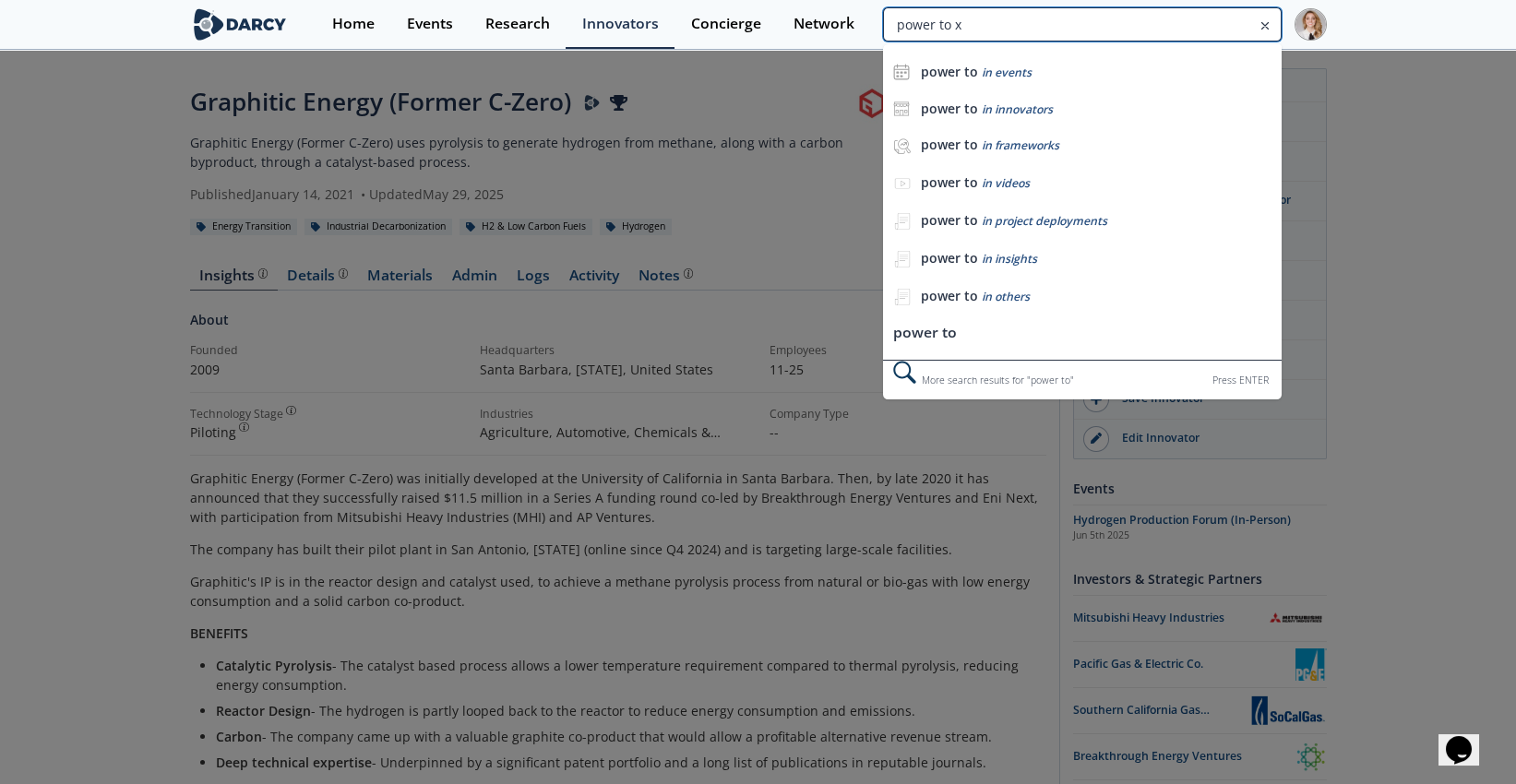 type on "power to x" 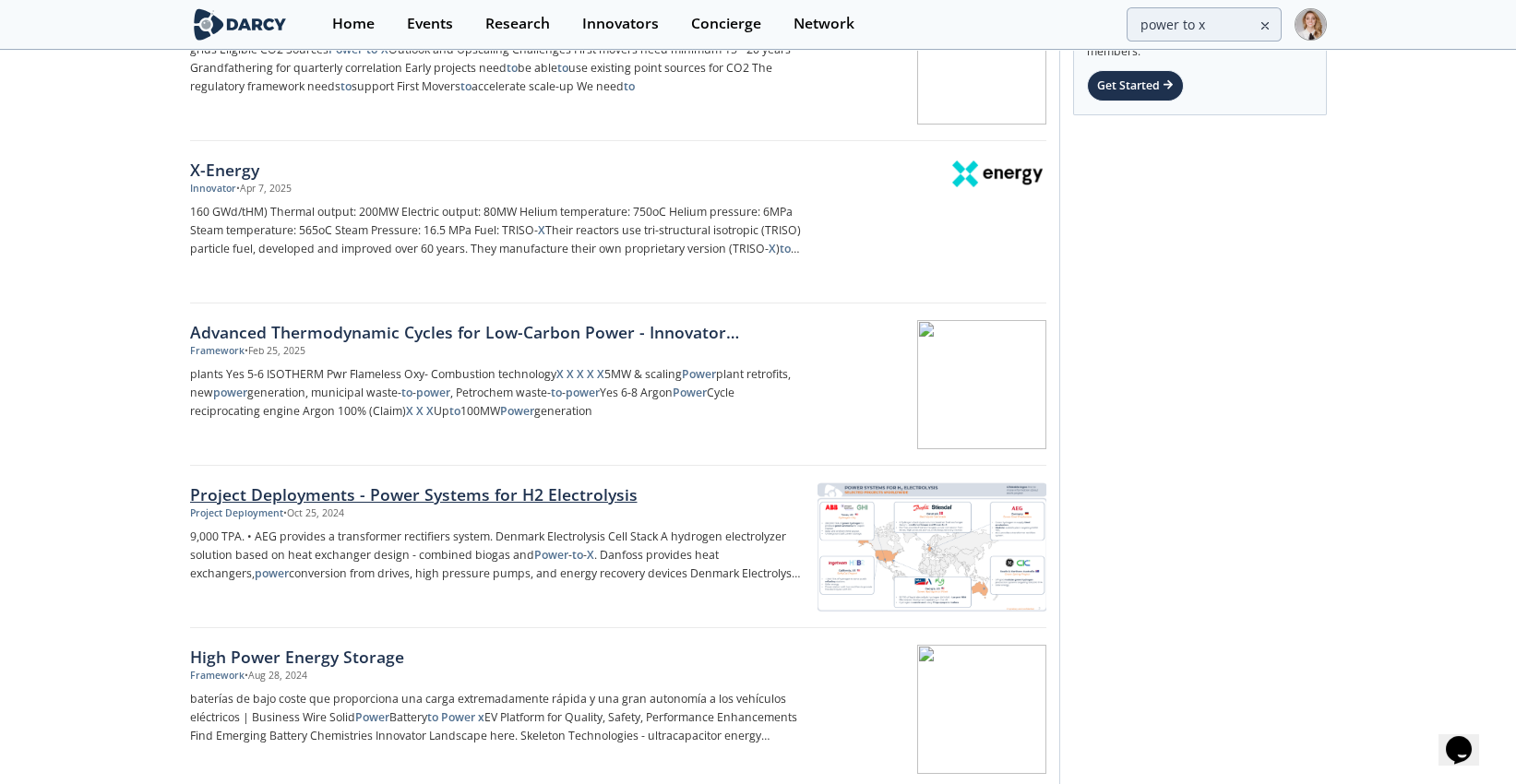 scroll, scrollTop: 0, scrollLeft: 0, axis: both 